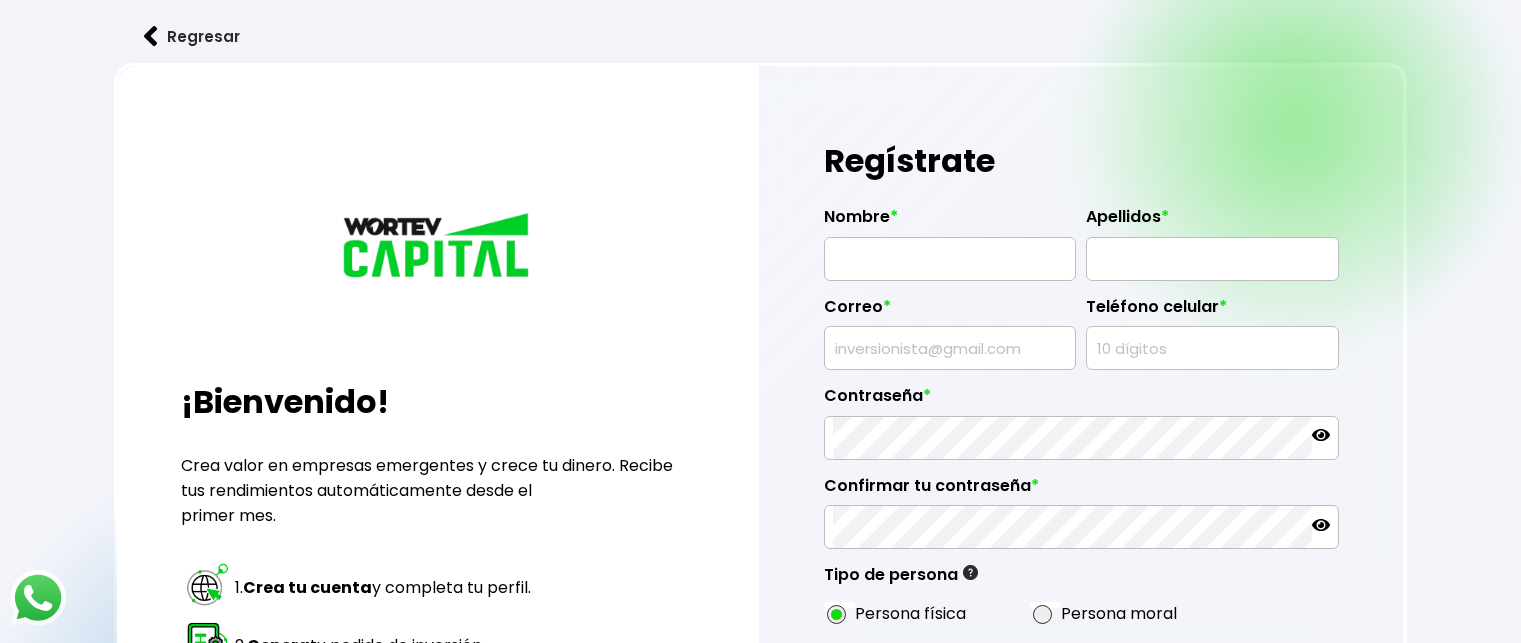 scroll, scrollTop: 0, scrollLeft: 0, axis: both 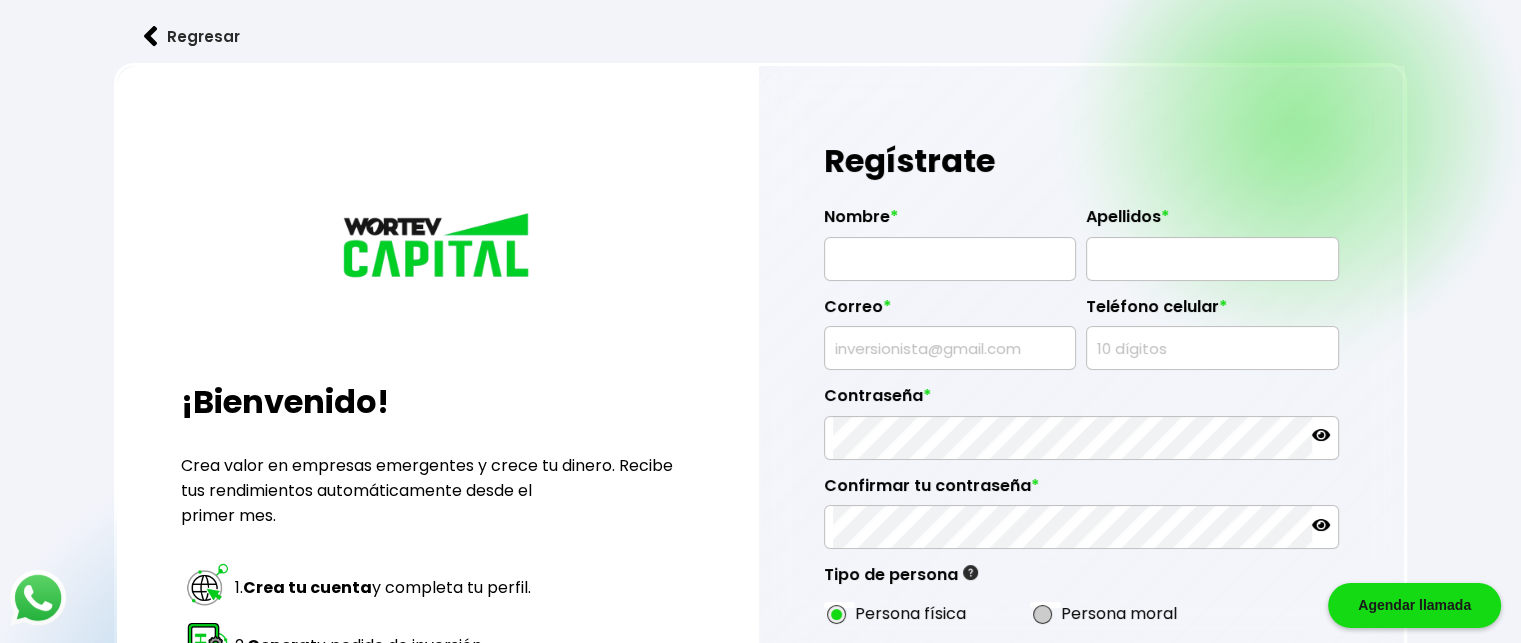 click at bounding box center [1043, 615] 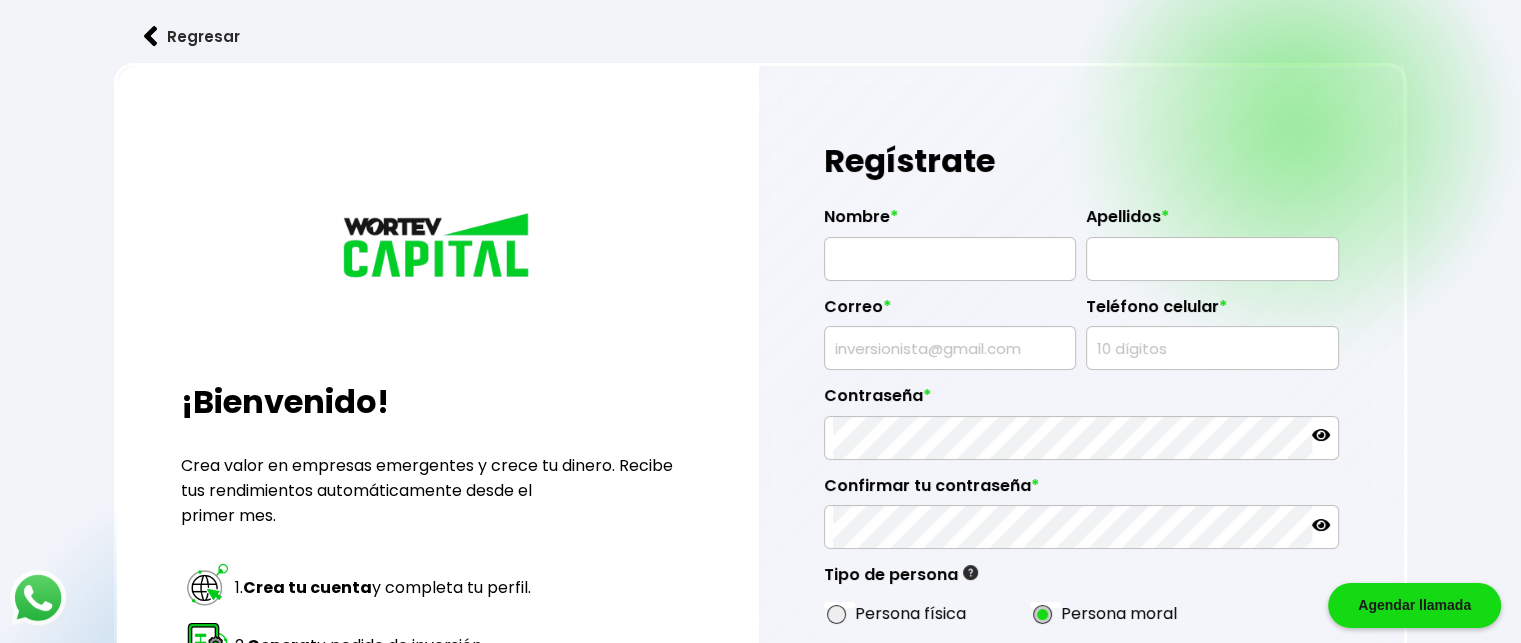 click at bounding box center (1043, 615) 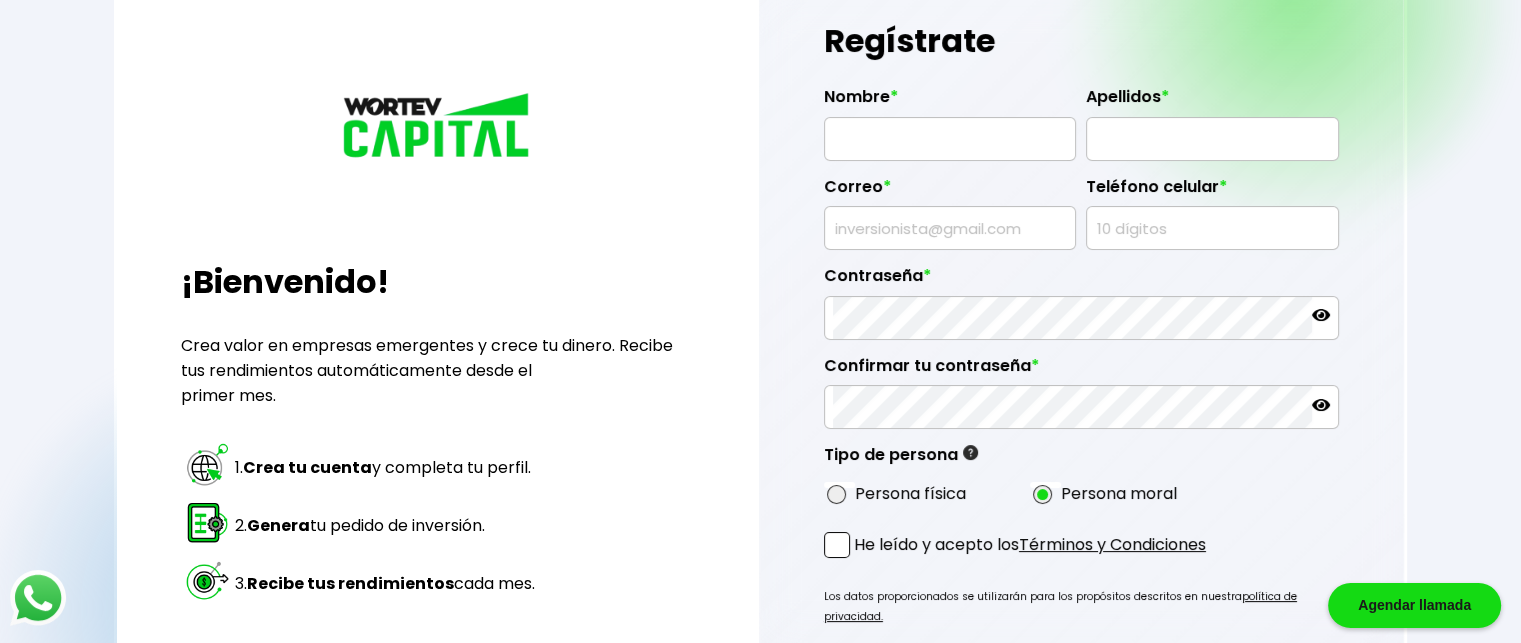 scroll, scrollTop: 160, scrollLeft: 0, axis: vertical 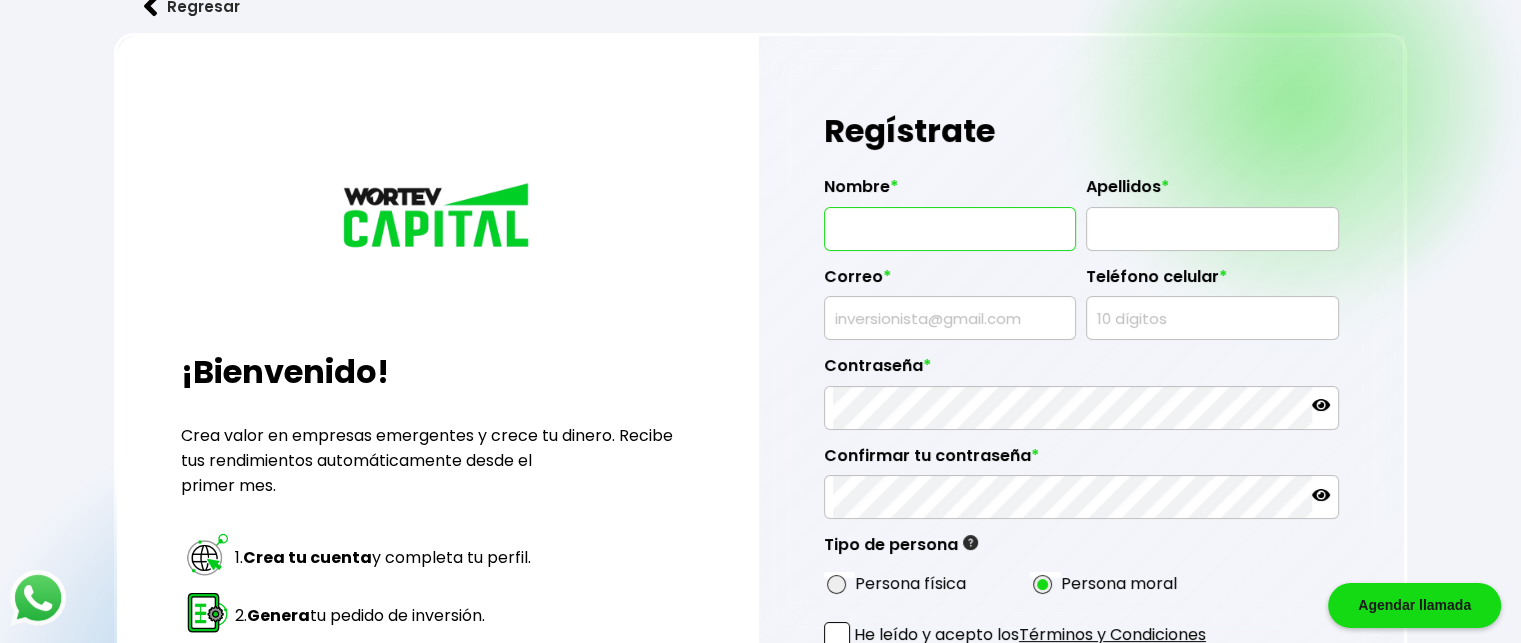 click at bounding box center (950, 229) 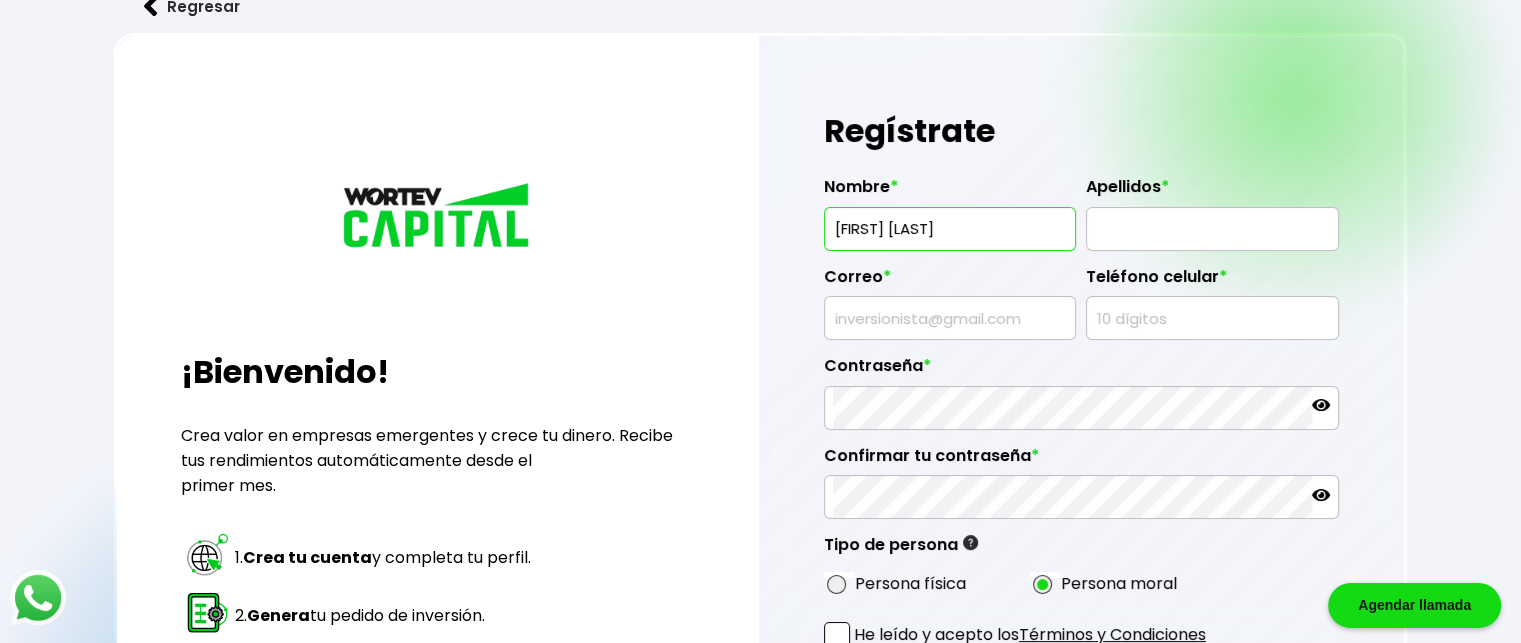 type on "[FIRST] [LAST]" 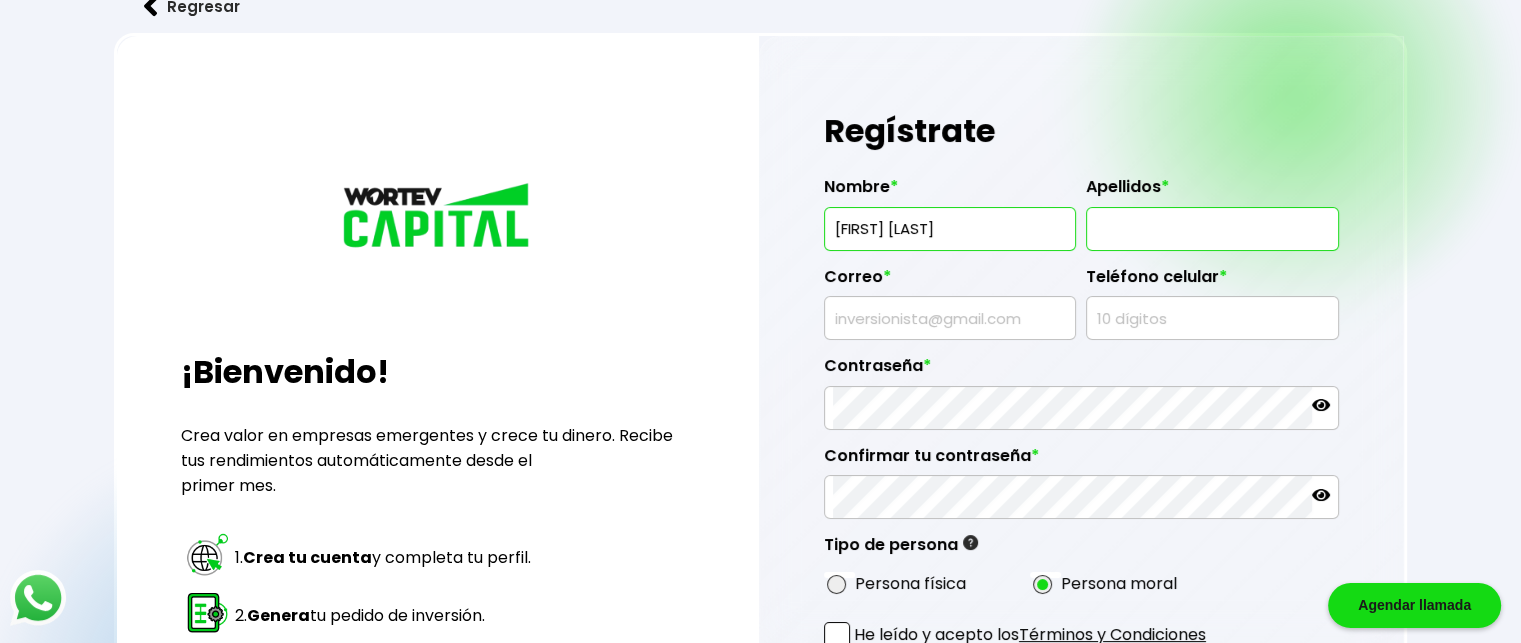 click at bounding box center [1212, 229] 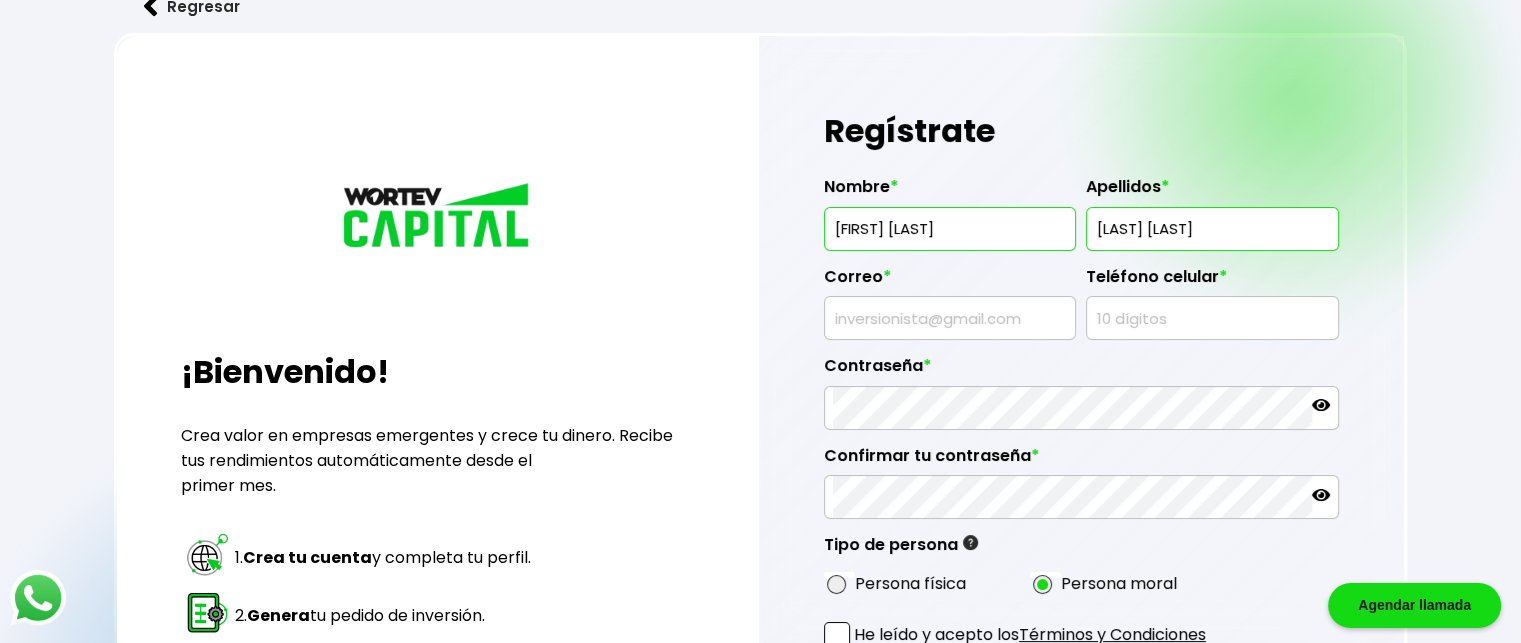 type on "[LAST] [LAST]" 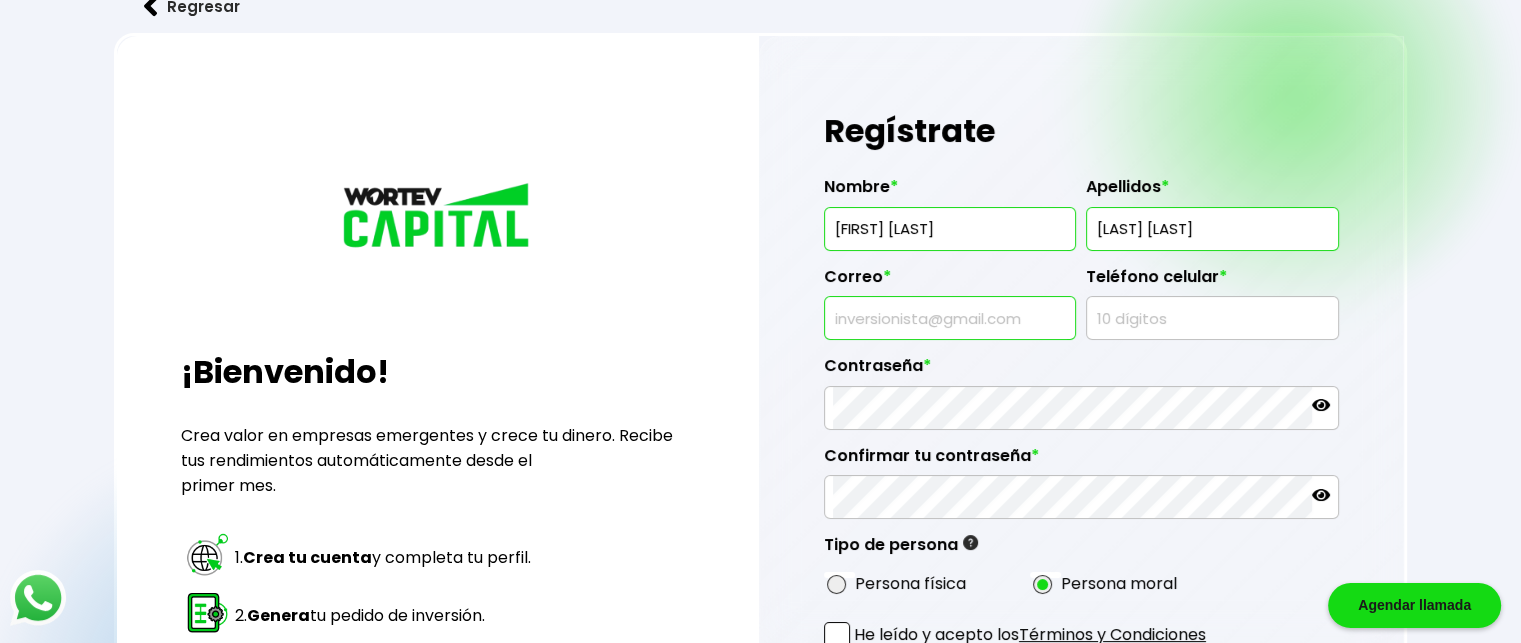 click at bounding box center (950, 318) 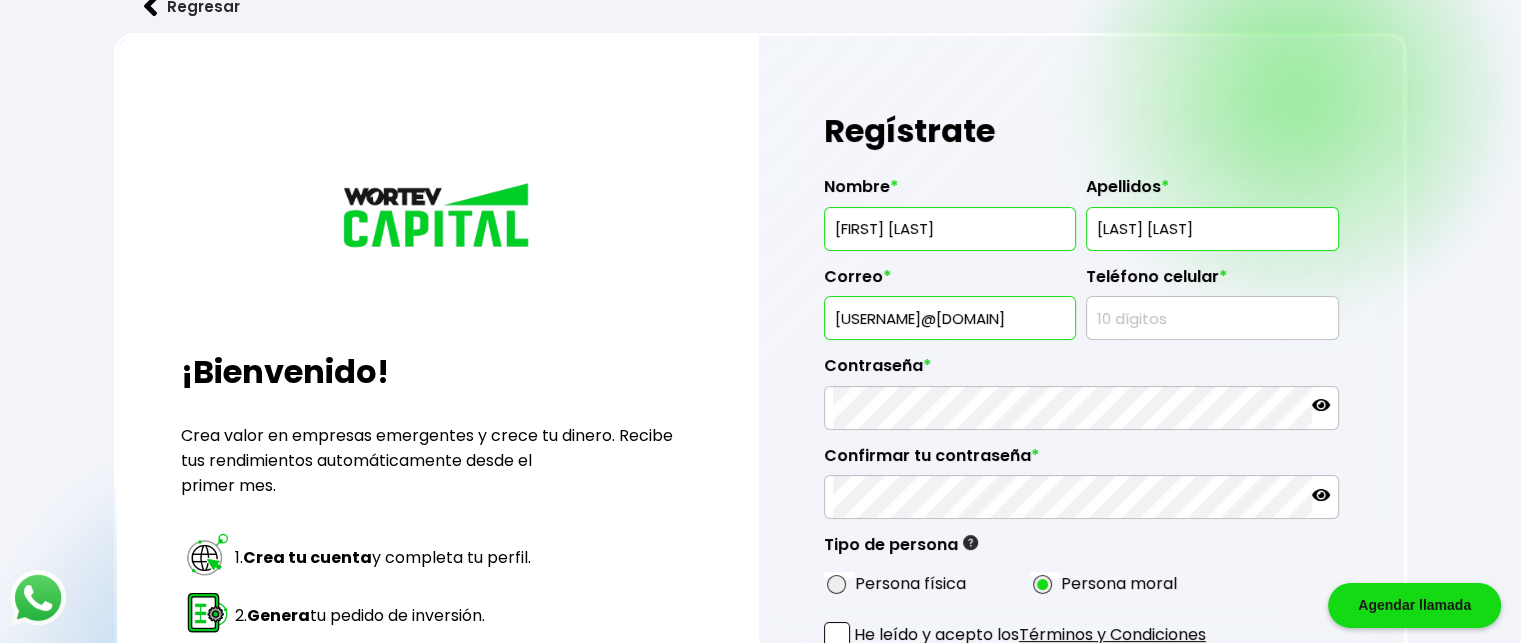 scroll, scrollTop: 0, scrollLeft: 20, axis: horizontal 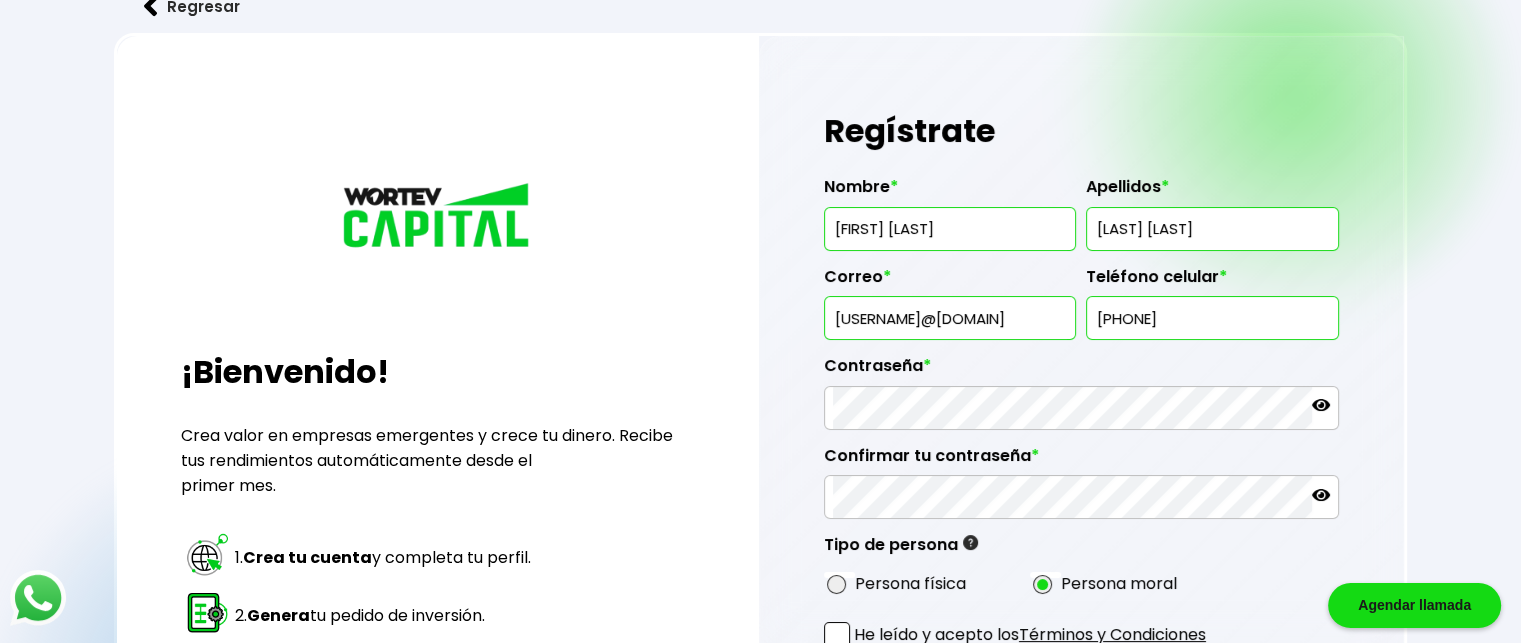 type on "[PHONE]" 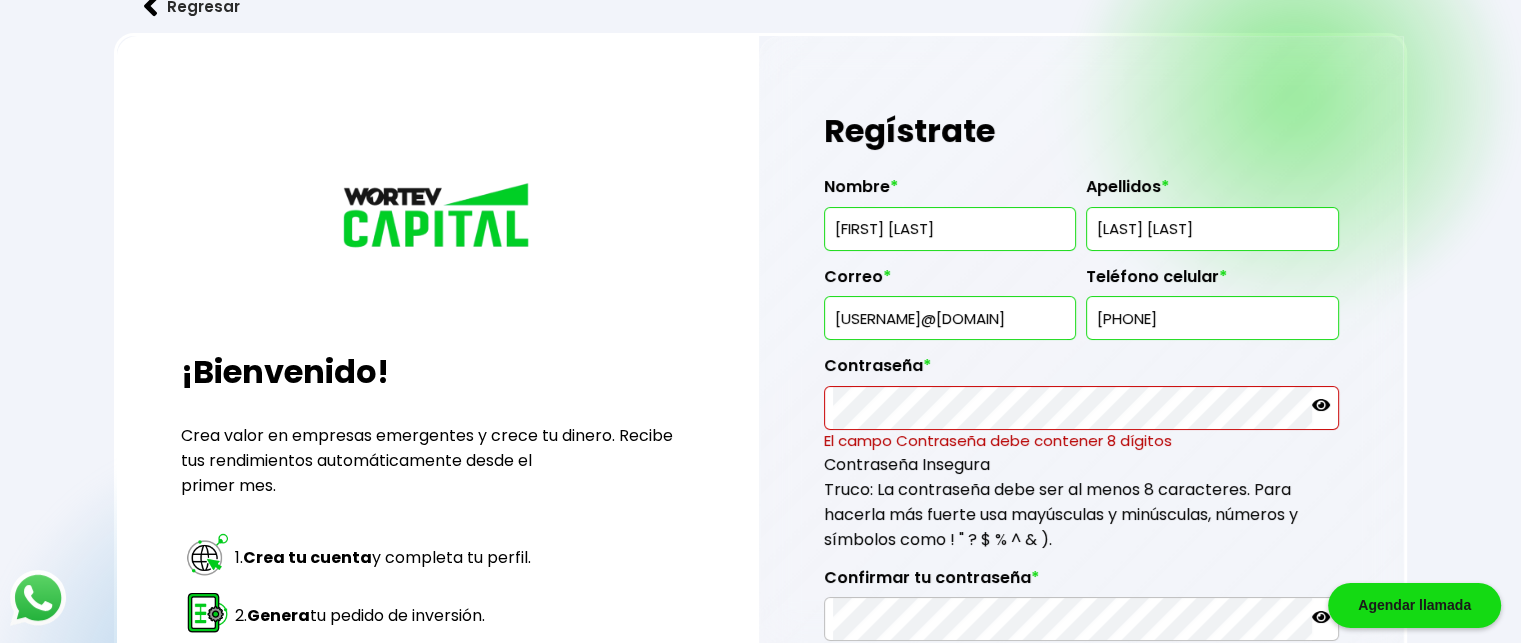 click 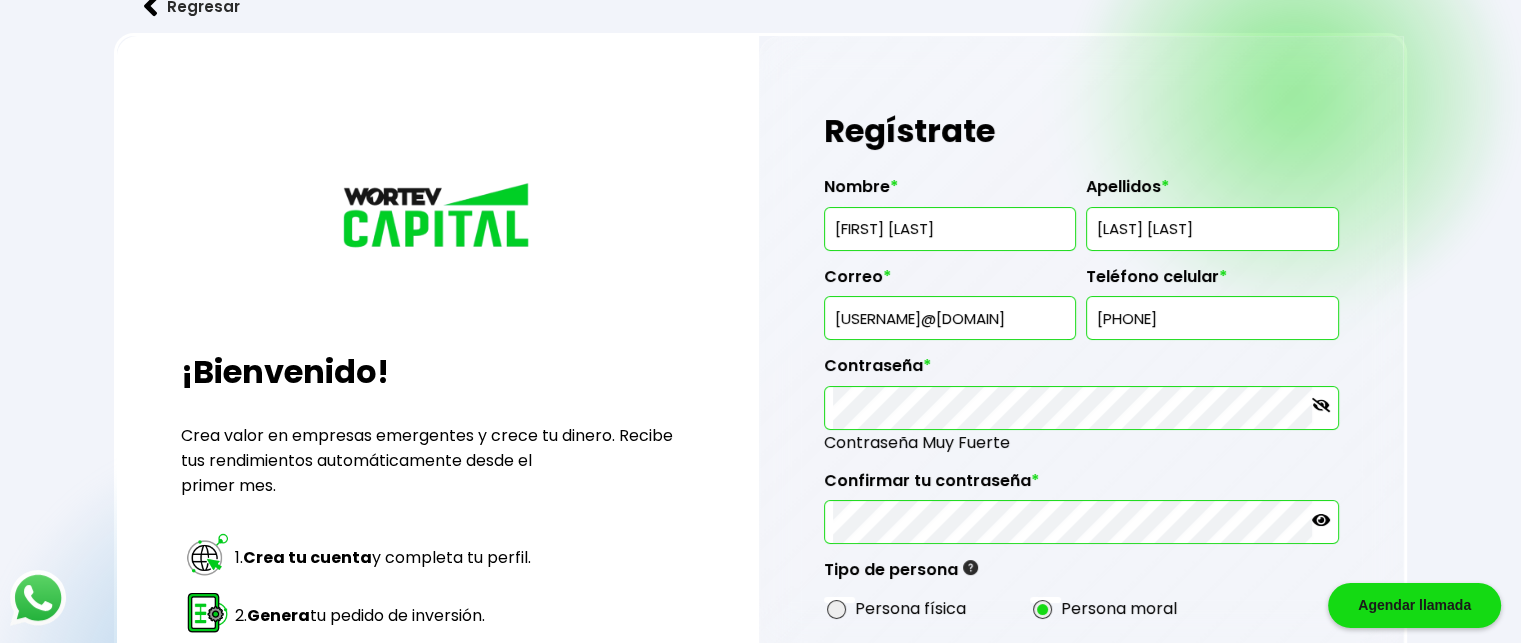 click 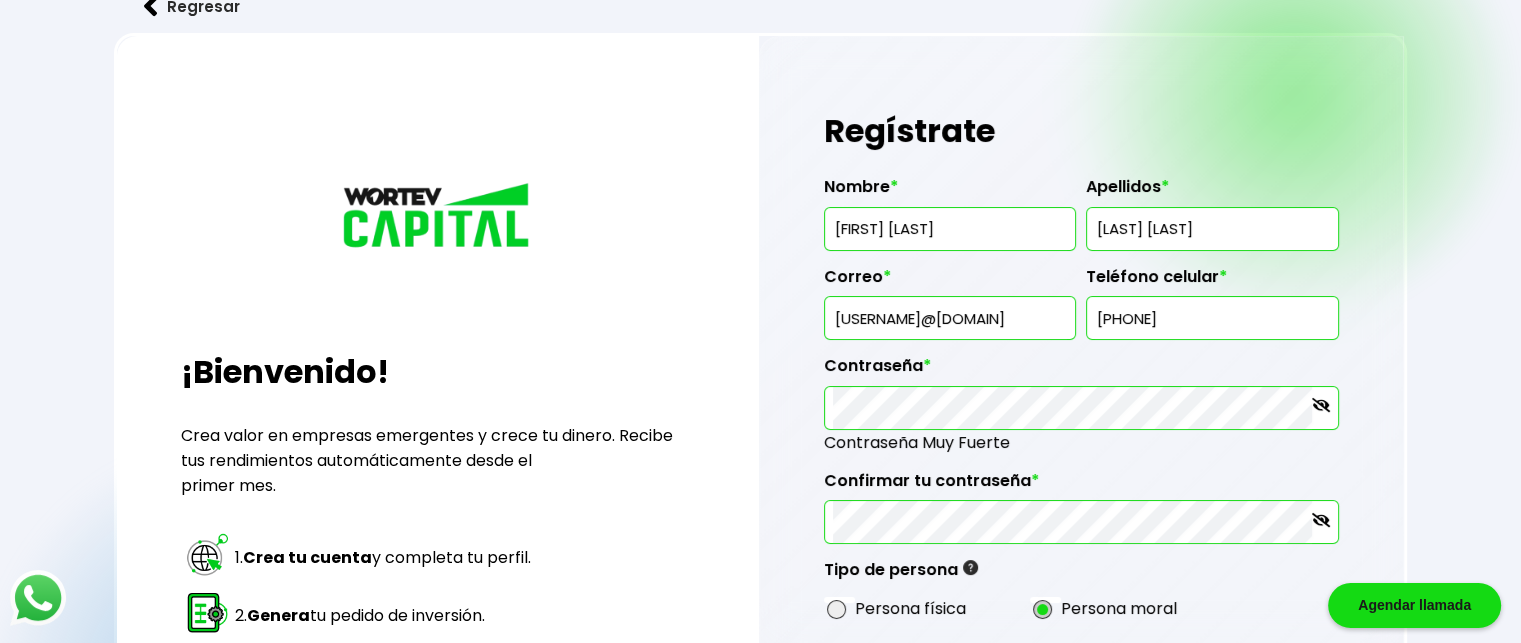 click at bounding box center (1043, 610) 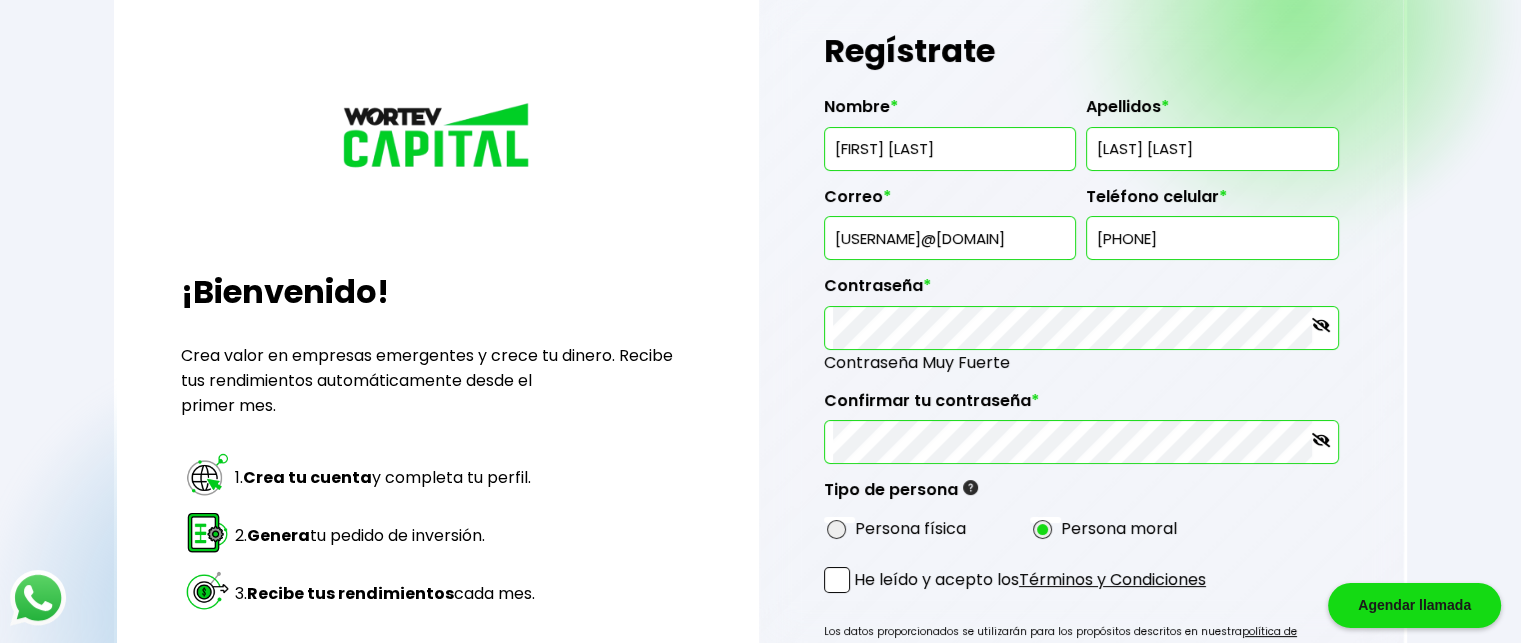 scroll, scrollTop: 150, scrollLeft: 0, axis: vertical 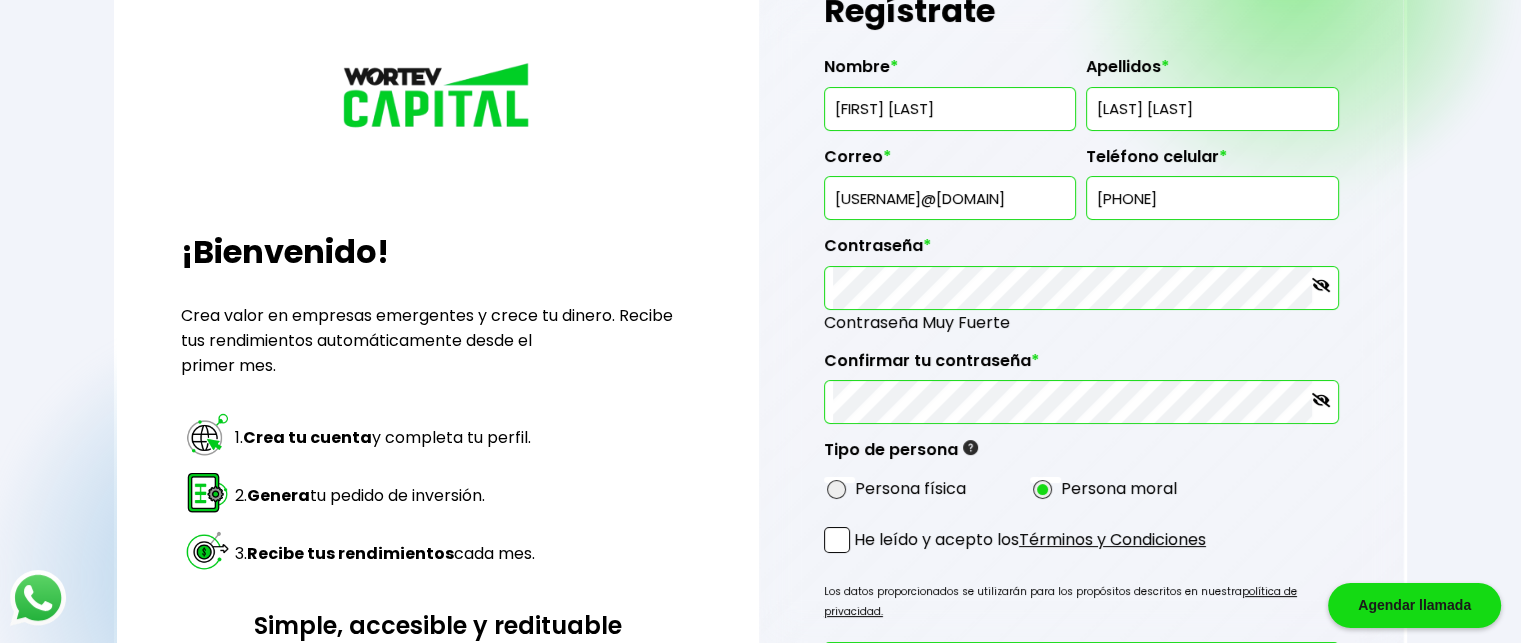click at bounding box center [837, 540] 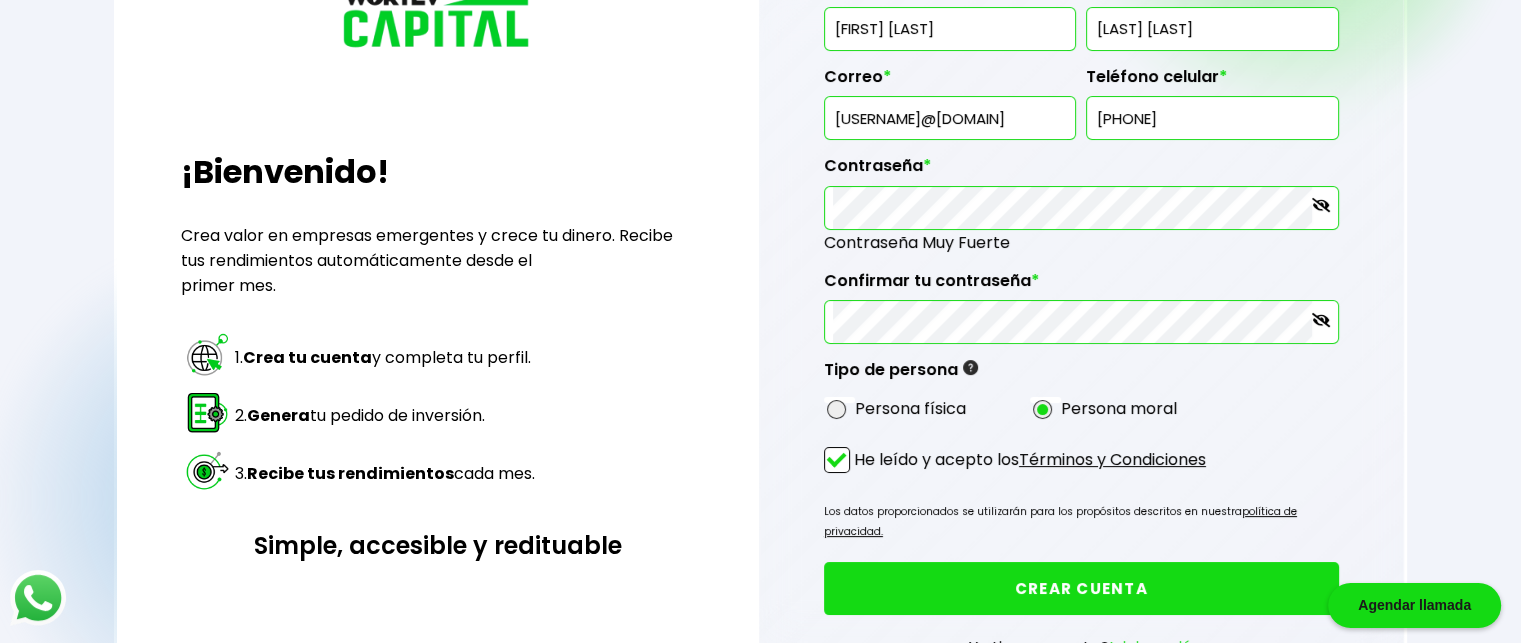 scroll, scrollTop: 270, scrollLeft: 0, axis: vertical 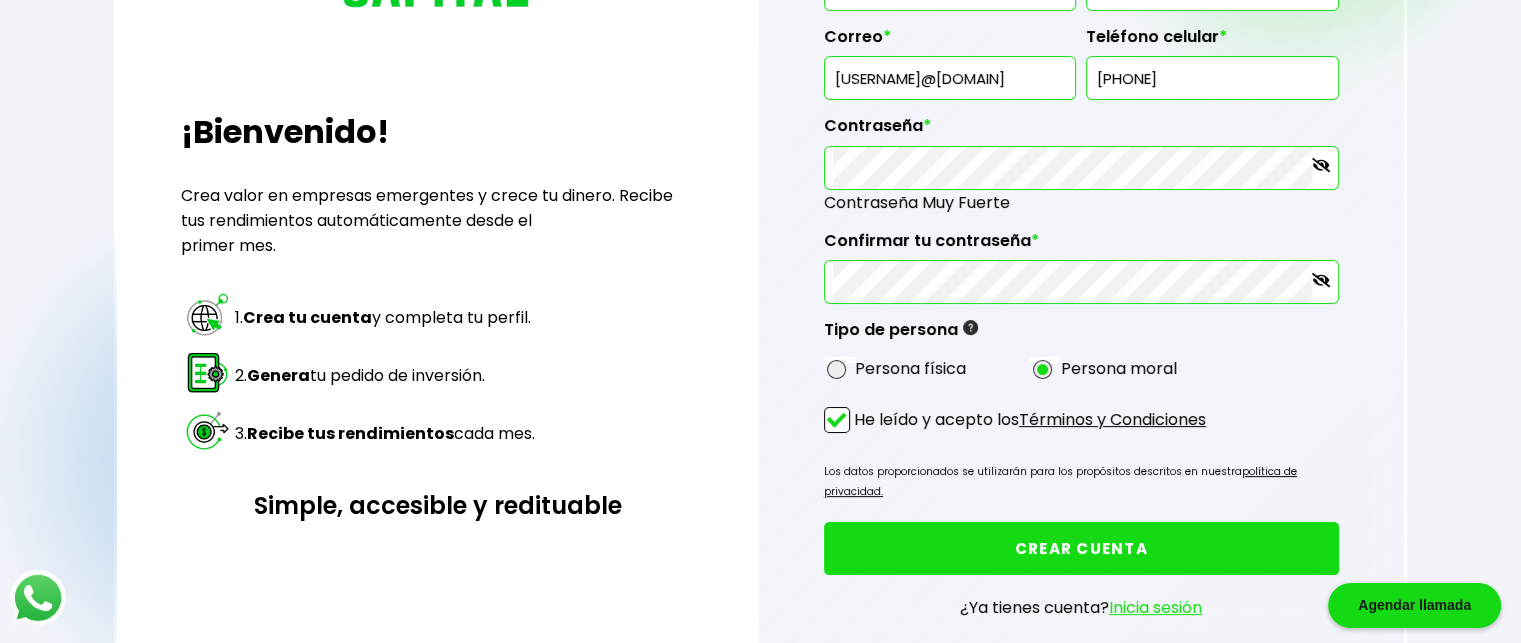 click on "CREAR CUENTA" at bounding box center [1081, 548] 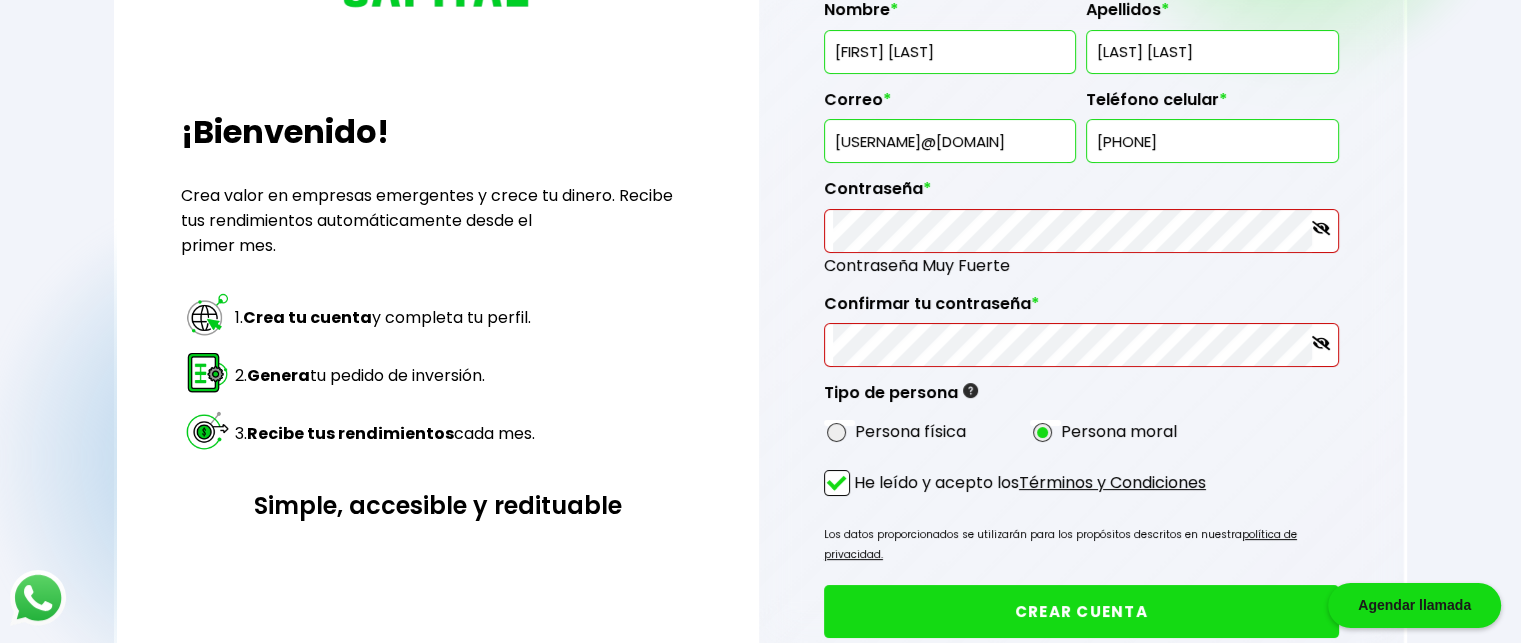 click on "CREAR CUENTA" at bounding box center [1081, 611] 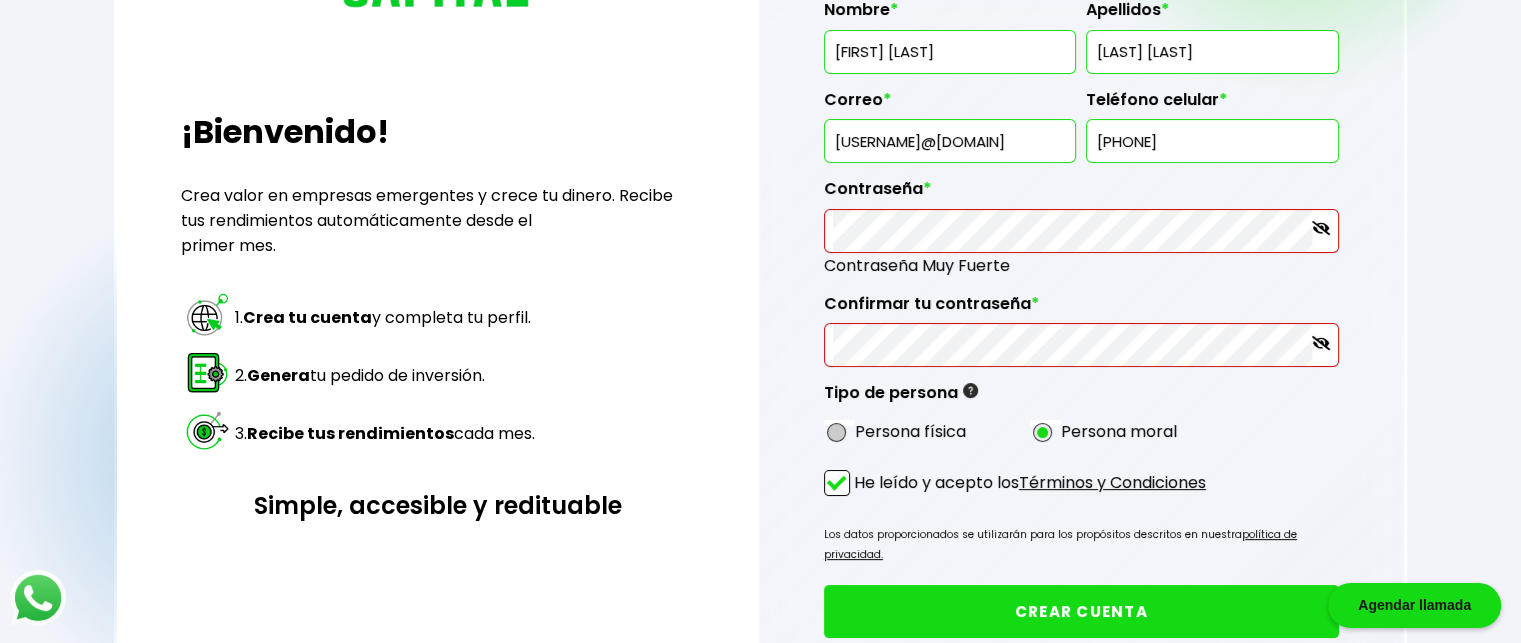 click at bounding box center [837, 433] 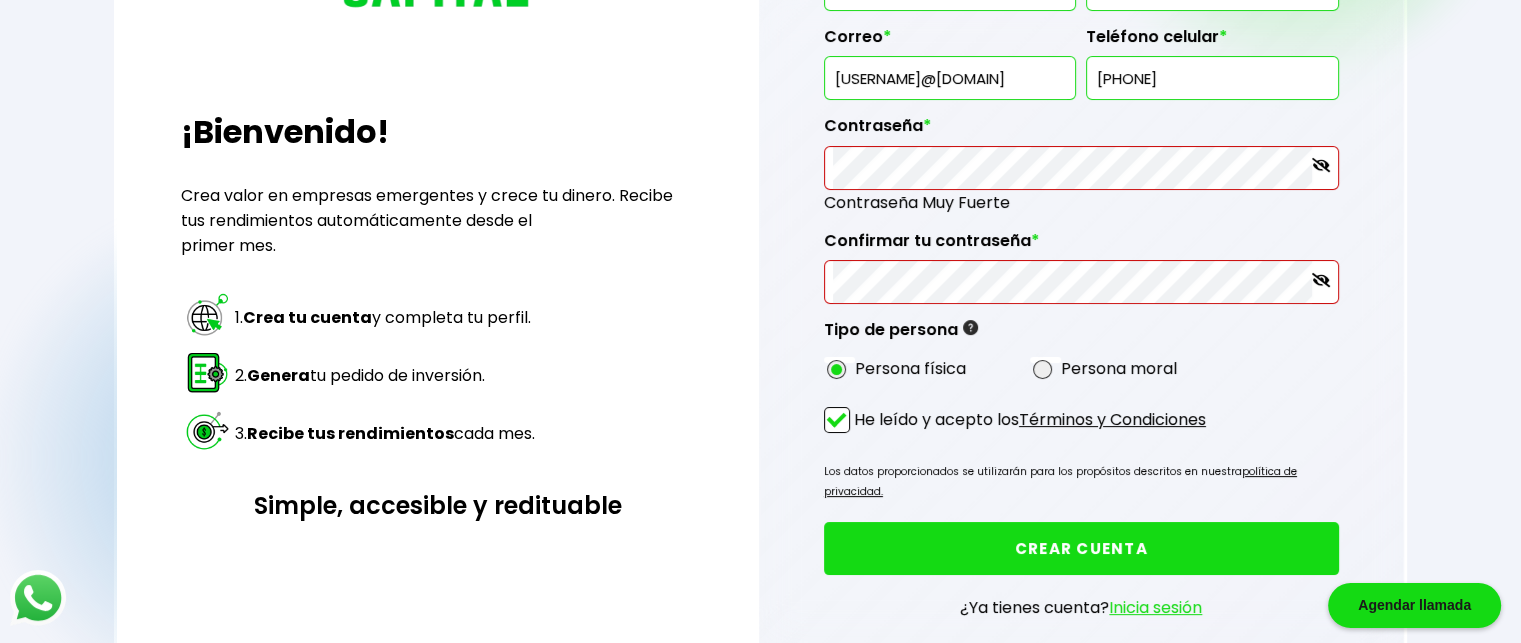 click on "CREAR CUENTA" at bounding box center (1081, 548) 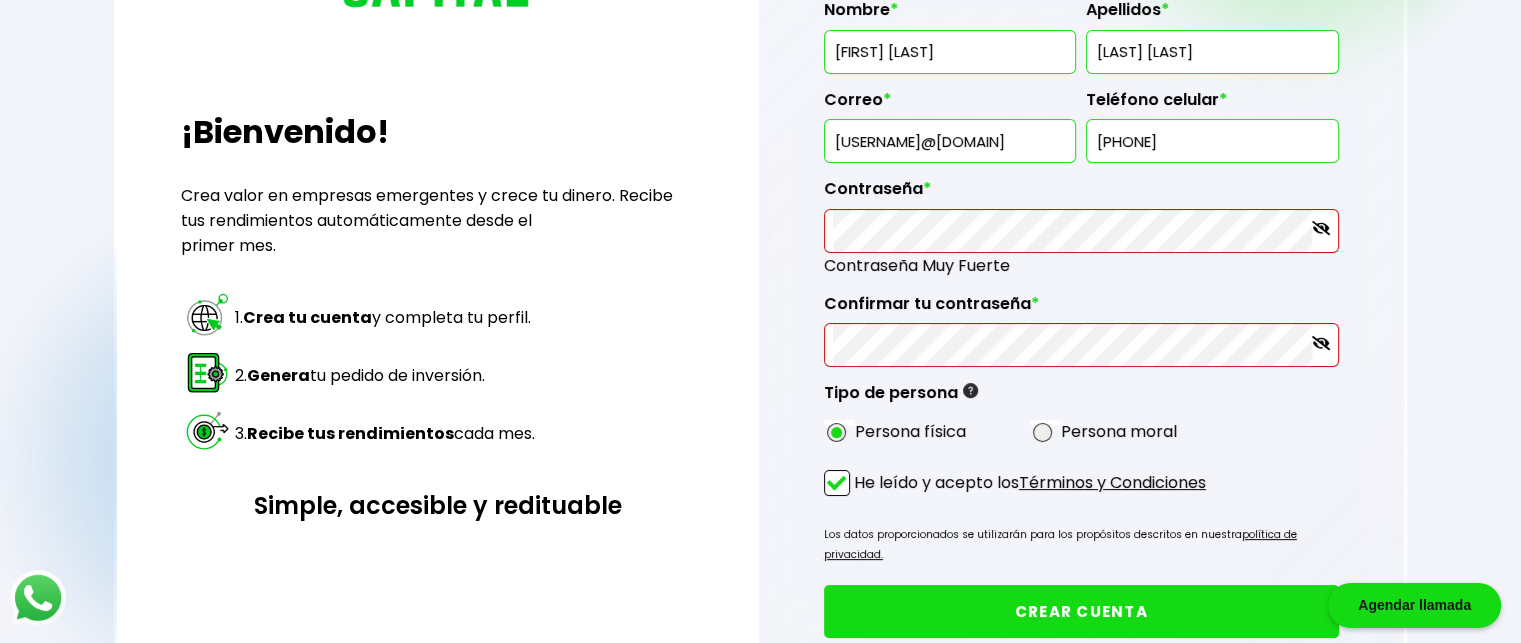 click on "CREAR CUENTA" at bounding box center (1081, 611) 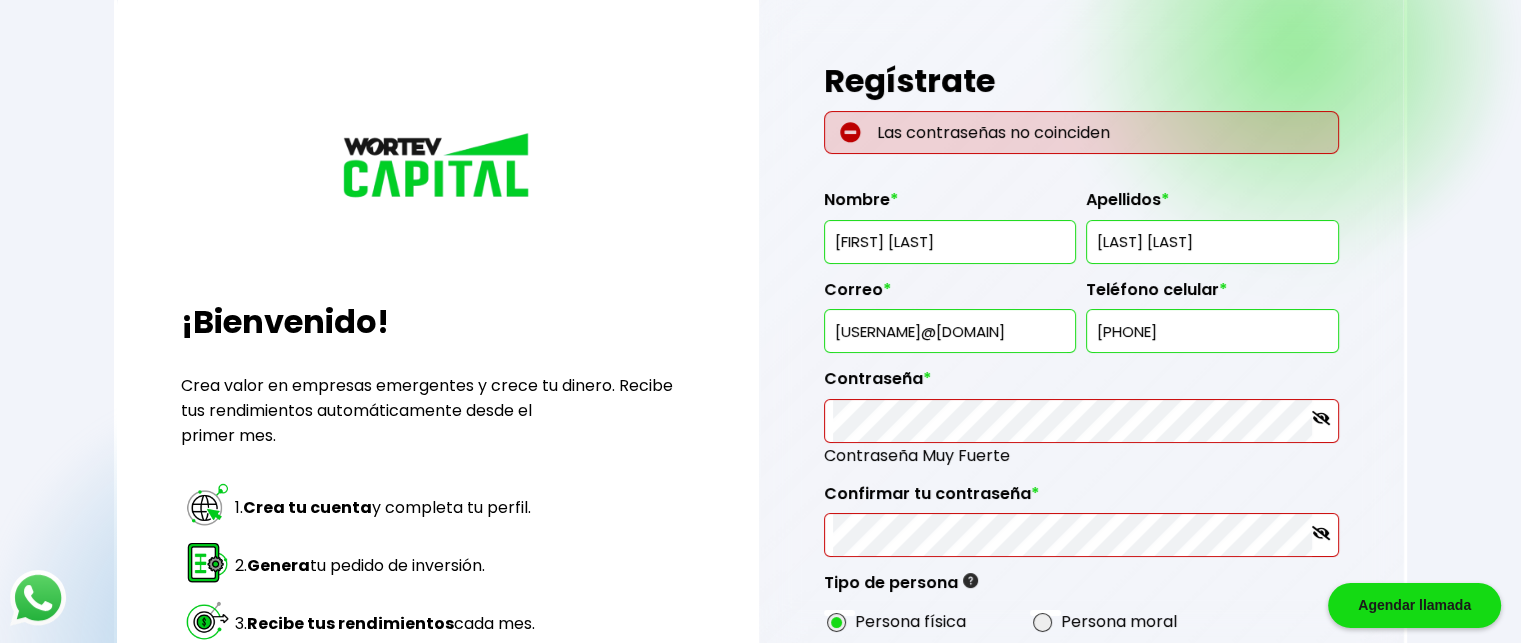 scroll, scrollTop: 120, scrollLeft: 0, axis: vertical 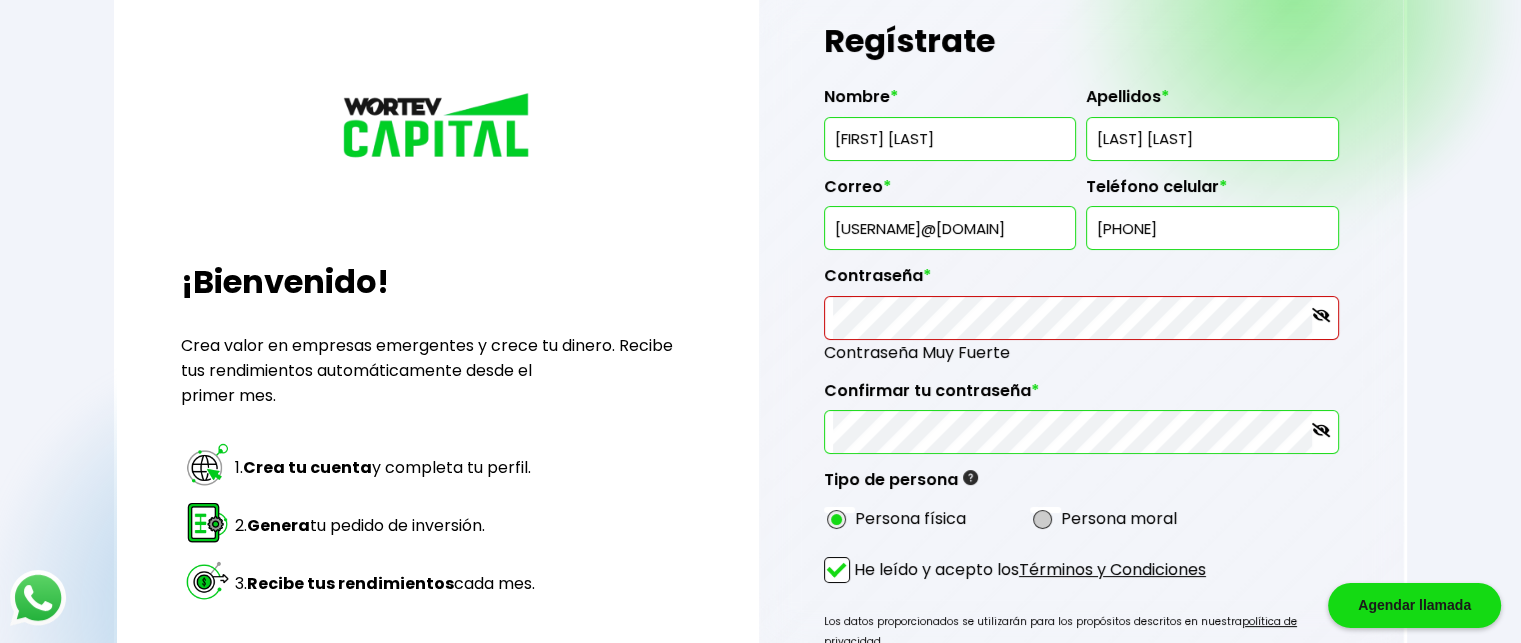 click at bounding box center (1043, 520) 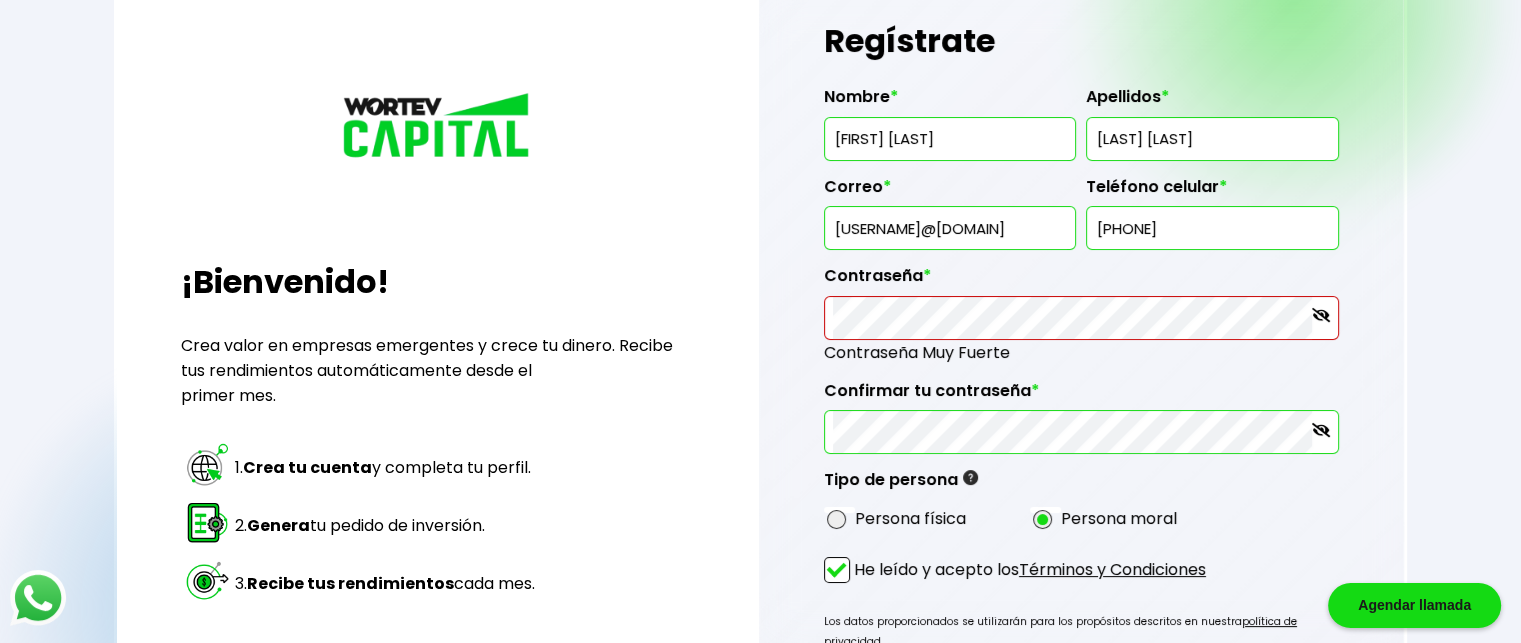 click on "Regresar ¡Bienvenido! Crea valor en empresas emergentes y crece tu dinero. Recibe tus rendimientos automáticamente desde el  primer mes. 1.   Crea tu cuenta  y completa tu perfil. 2.  Genera  tu pedido de inversión. 3.  Recibe tus rendimientos  cada mes. Simple, accesible y redituable Regístrate Nombre  * [FIRST] Apellidos * [LAST] [LAST] Correo * [EMAIL] Teléfono celular * [PHONE] Contraseña *    Contraseña Muy Fuerte Confirmar tu contraseña * Tipo de persona  Persona Física   Individuo que realiza cualquier actividad económica (vendedor, comerciante, empleado, profesionista, etc..) el cual tiene derechos y obligaciones, la persona física NO emite facturas para estos fines, únicamente recibe una constancia de retención de impuestos por parte de WORTEV CAPITAL. Persona Moral  Persona física Persona moral He leído y acepto los  Términos y Condiciones Los datos proporcionados se utilizarán para los propósitos descritos en nuestra   política de privacidad." at bounding box center [760, 390] 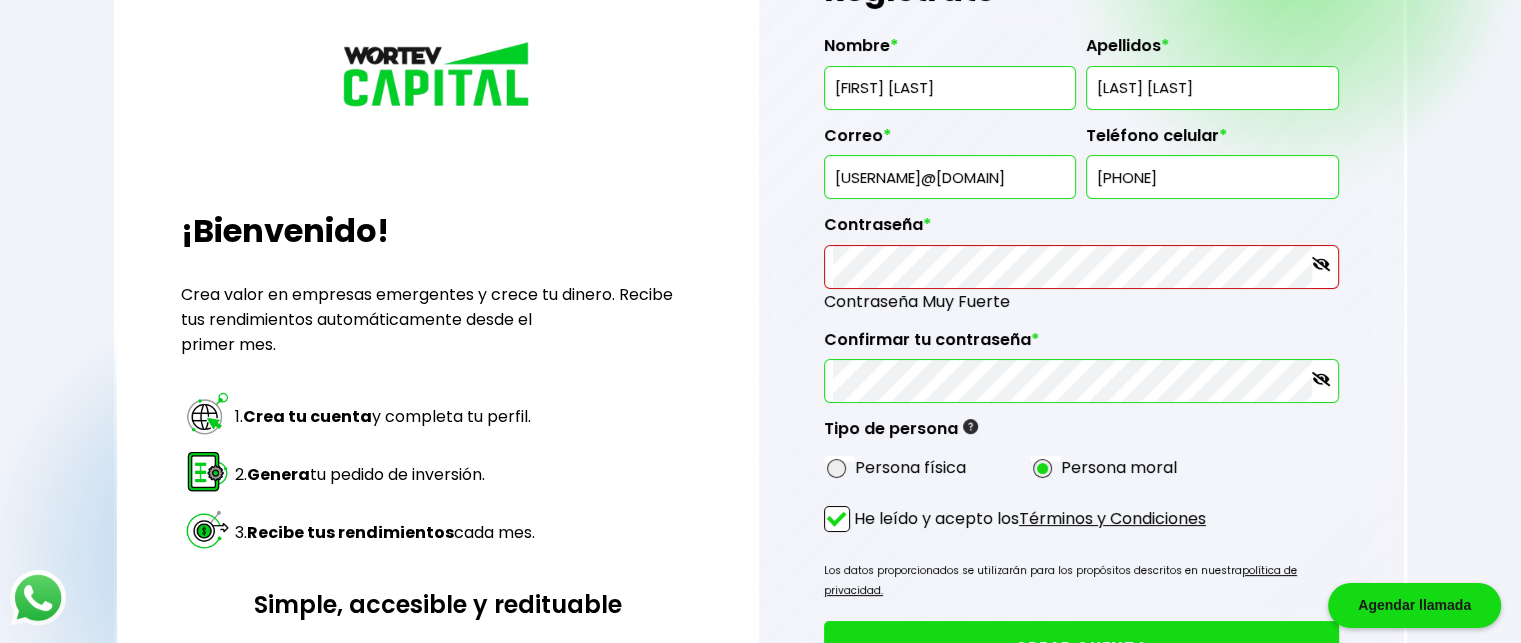 click on "Regresar ¡Bienvenido! Crea valor en empresas emergentes y crece tu dinero. Recibe tus rendimientos automáticamente desde el  primer mes. 1.   Crea tu cuenta  y completa tu perfil. 2.  Genera  tu pedido de inversión. 3.  Recibe tus rendimientos  cada mes. Simple, accesible y redituable Regístrate Nombre  * [FIRST] Apellidos * [LAST] [LAST] Correo * [EMAIL] Teléfono celular * [PHONE] Contraseña *    Contraseña Muy Fuerte Confirmar tu contraseña * Tipo de persona  Persona Física   Individuo que realiza cualquier actividad económica (vendedor, comerciante, empleado, profesionista, etc..) el cual tiene derechos y obligaciones, la persona física NO emite facturas para estos fines, únicamente recibe una constancia de retención de impuestos por parte de WORTEV CAPITAL. Persona Moral  Persona física Persona moral He leído y acepto los  Términos y Condiciones Los datos proporcionados se utilizarán para los propósitos descritos en nuestra   política de privacidad." at bounding box center (760, 339) 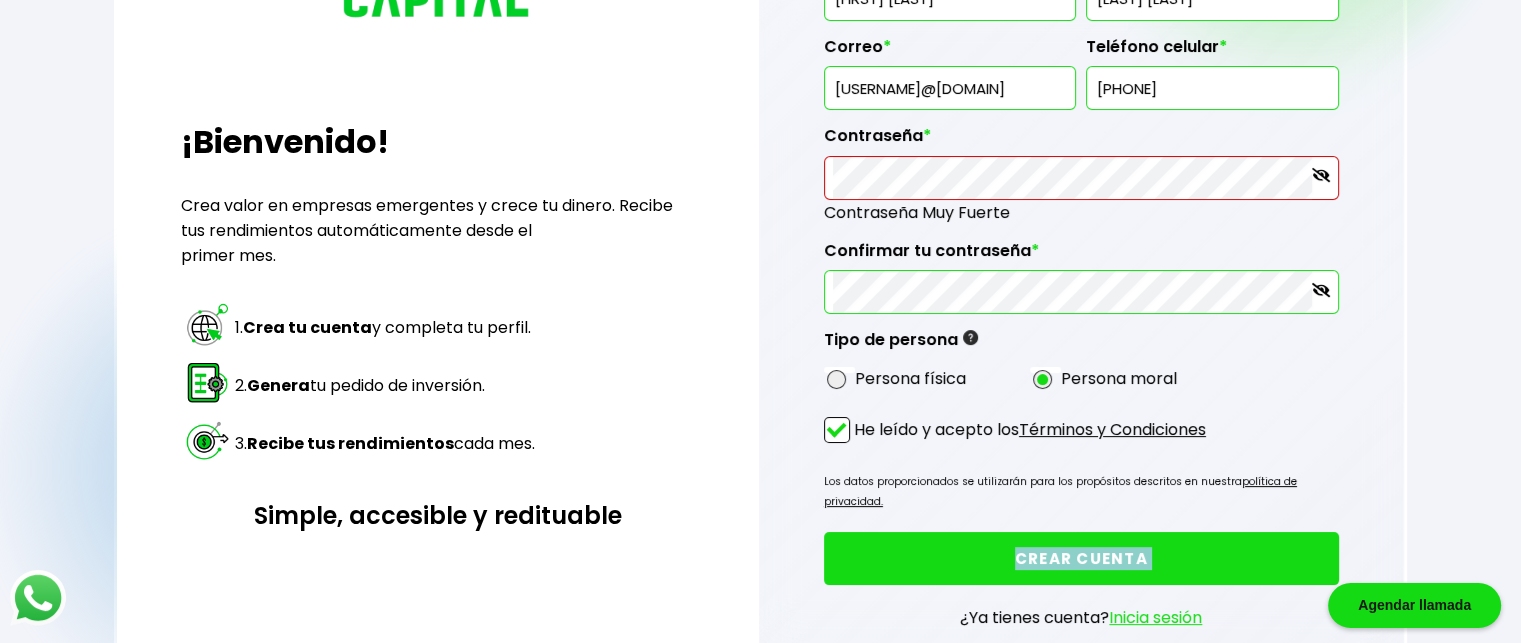 click on "Regresar ¡Bienvenido! Crea valor en empresas emergentes y crece tu dinero. Recibe tus rendimientos automáticamente desde el  primer mes. 1.   Crea tu cuenta  y completa tu perfil. 2.  Genera  tu pedido de inversión. 3.  Recibe tus rendimientos  cada mes. Simple, accesible y redituable Regístrate Nombre  * [FIRST] Apellidos * [LAST] [LAST] Correo * [EMAIL] Teléfono celular * [PHONE] Contraseña *    Contraseña Muy Fuerte Confirmar tu contraseña * Tipo de persona  Persona Física   Individuo que realiza cualquier actividad económica (vendedor, comerciante, empleado, profesionista, etc..) el cual tiene derechos y obligaciones, la persona física NO emite facturas para estos fines, únicamente recibe una constancia de retención de impuestos por parte de WORTEV CAPITAL. Persona Moral  Persona física Persona moral He leído y acepto los  Términos y Condiciones Los datos proporcionados se utilizarán para los propósitos descritos en nuestra   política de privacidad." at bounding box center [760, 250] 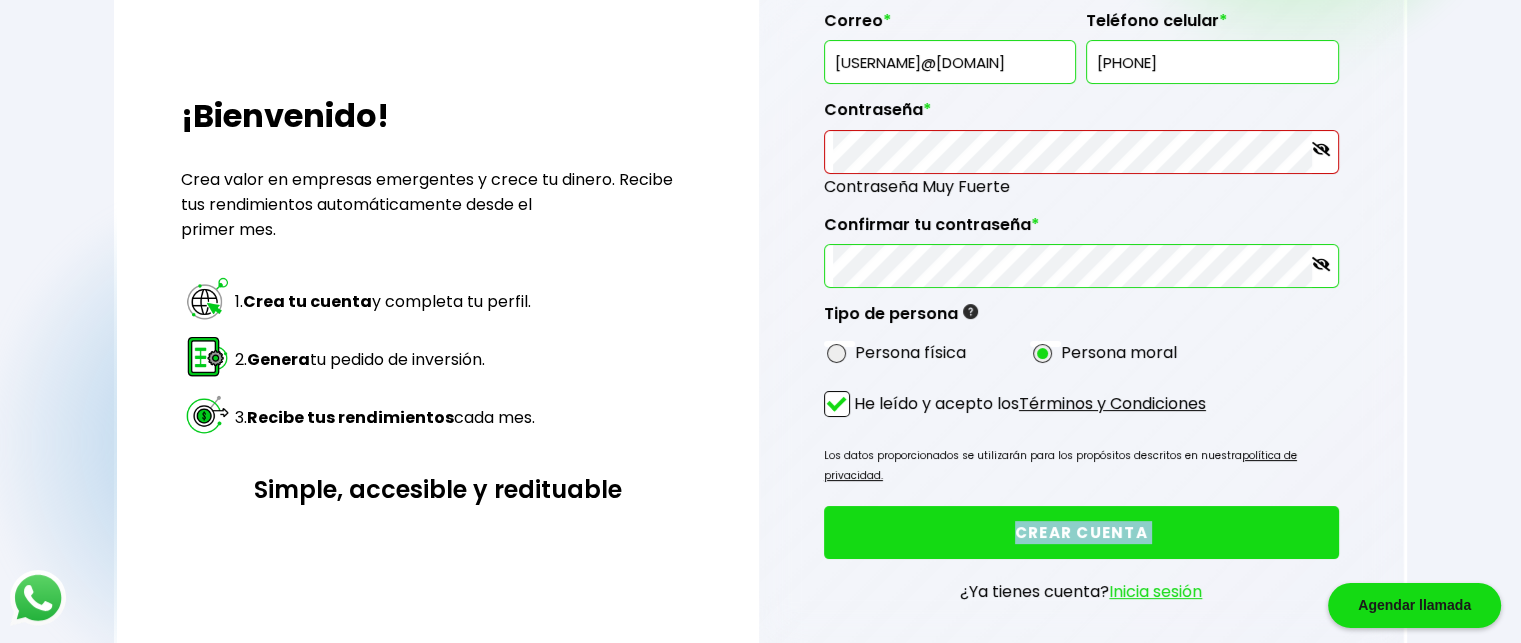 click on "CREAR CUENTA" at bounding box center (1081, 532) 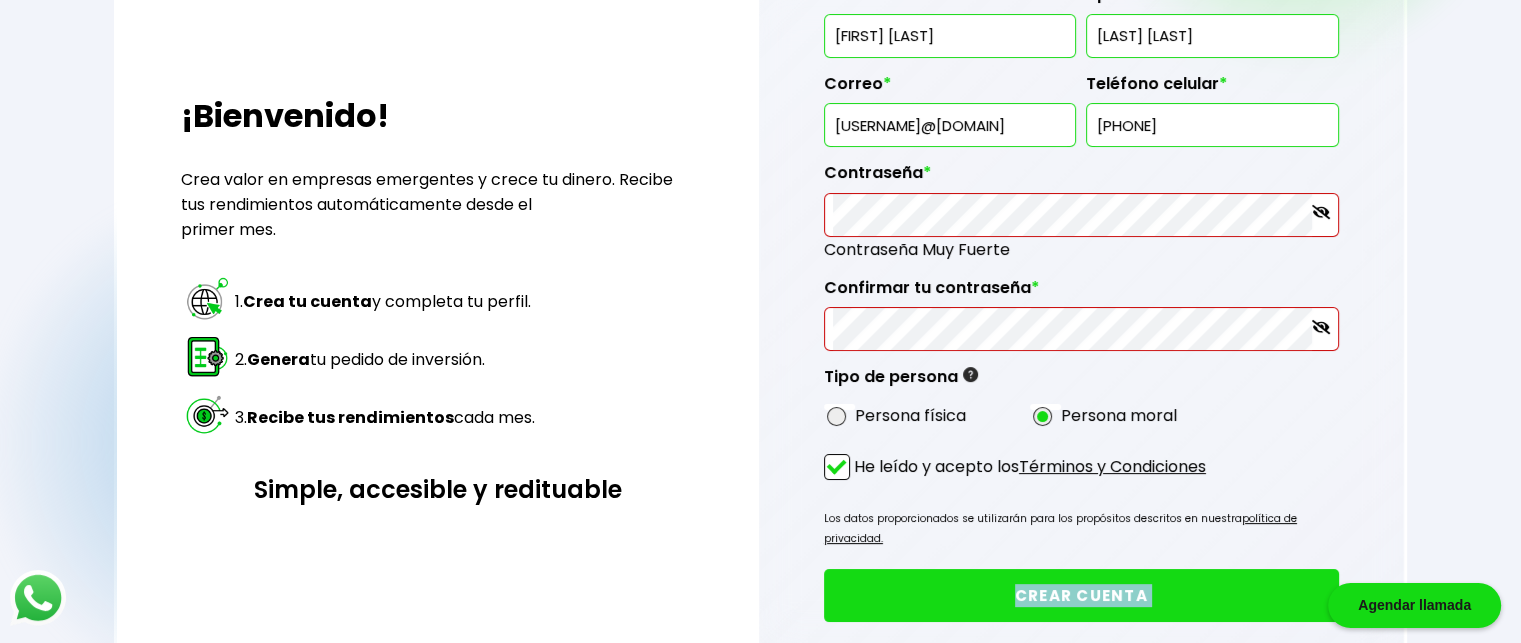 click on "CREAR CUENTA" at bounding box center [1081, 595] 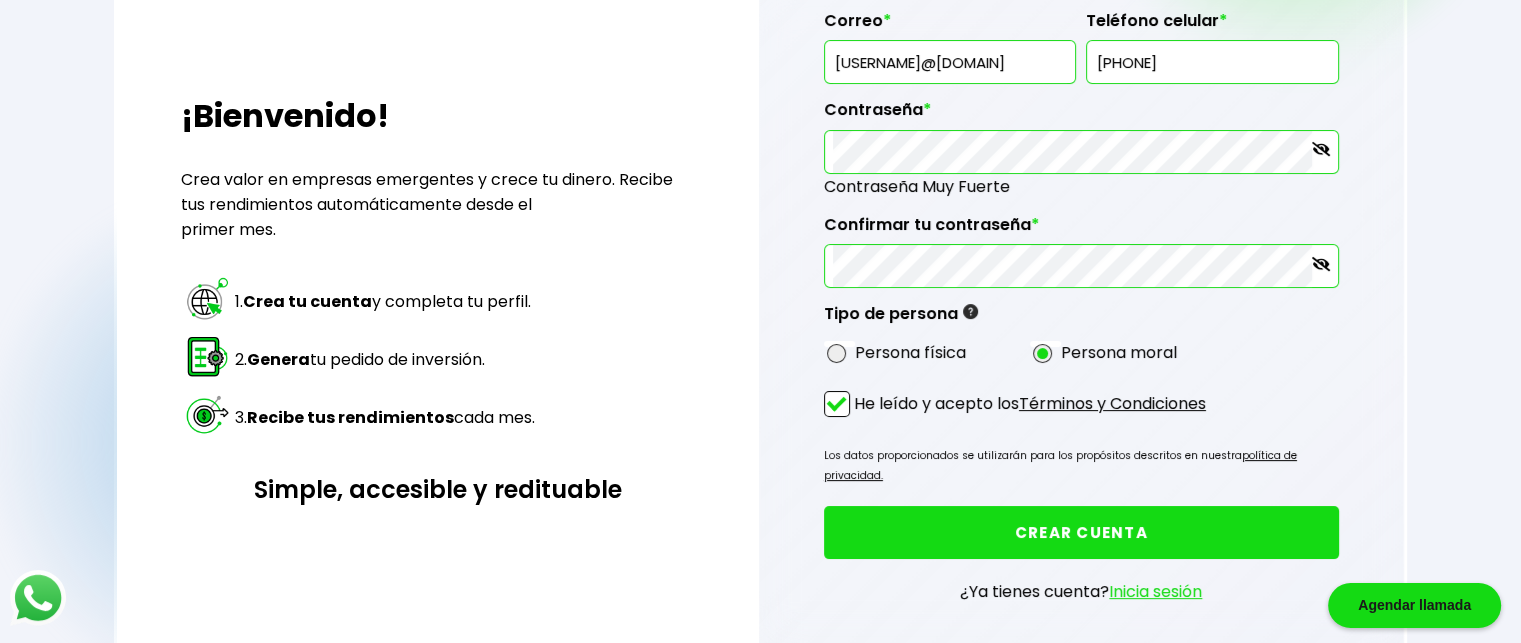 click on "CREAR CUENTA" at bounding box center [1081, 532] 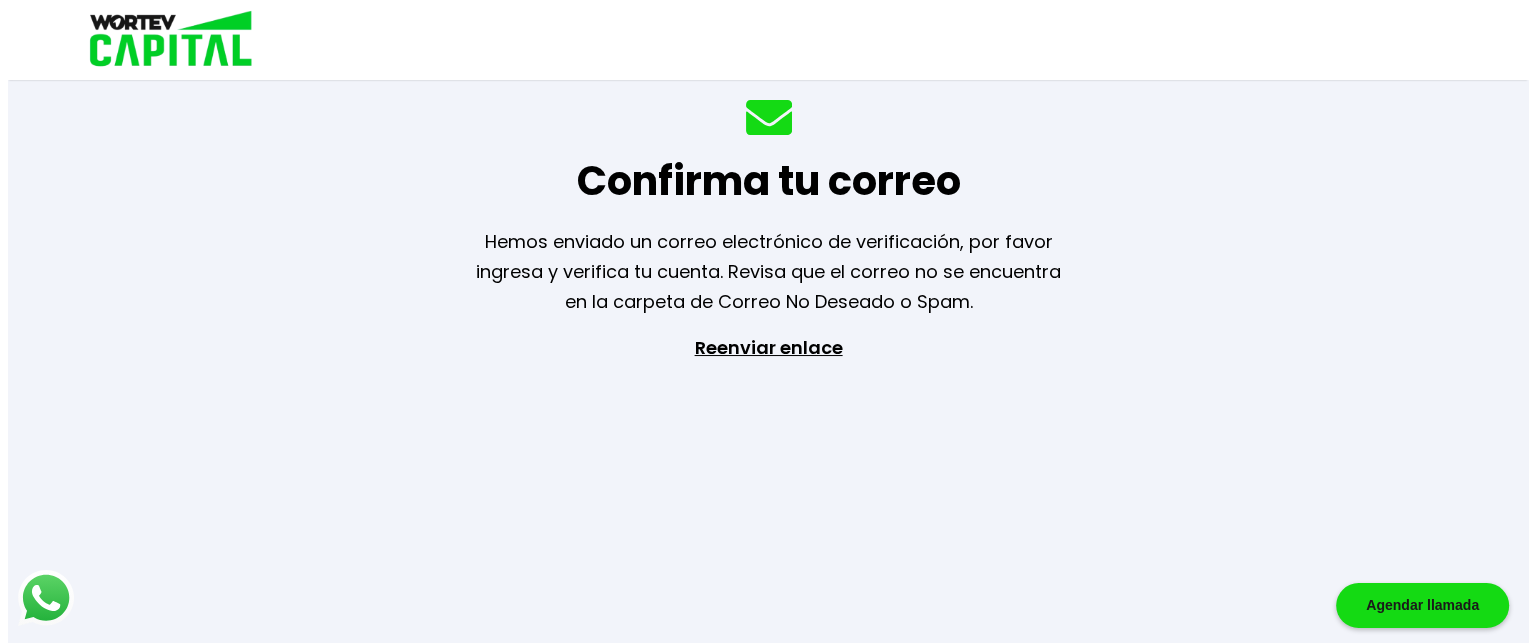 scroll, scrollTop: 0, scrollLeft: 0, axis: both 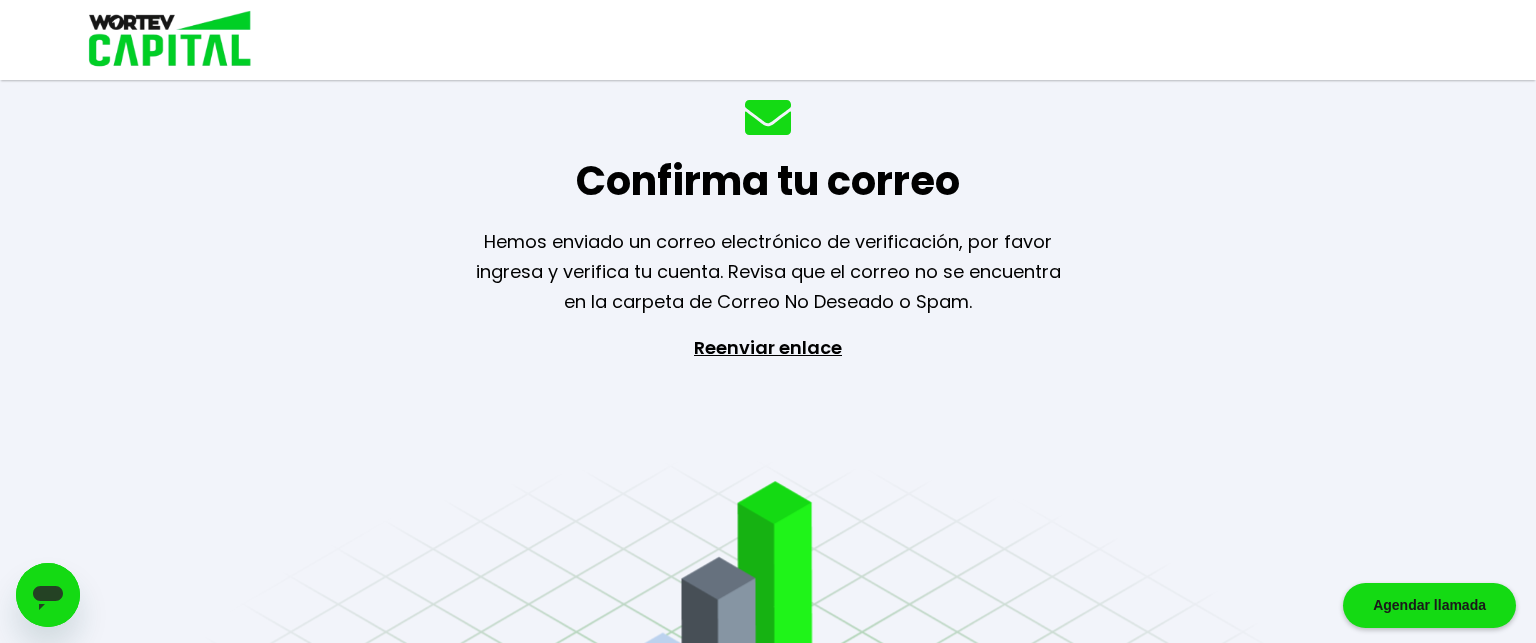 click on "Confirma tu correo Hemos enviado un correo electrónico de verificación, por favor ingresa y verifica tu cuenta. Revisa que el correo no se encuentra en la carpeta de Correo No Deseado o Spam. Reenviar enlace" at bounding box center (768, 321) 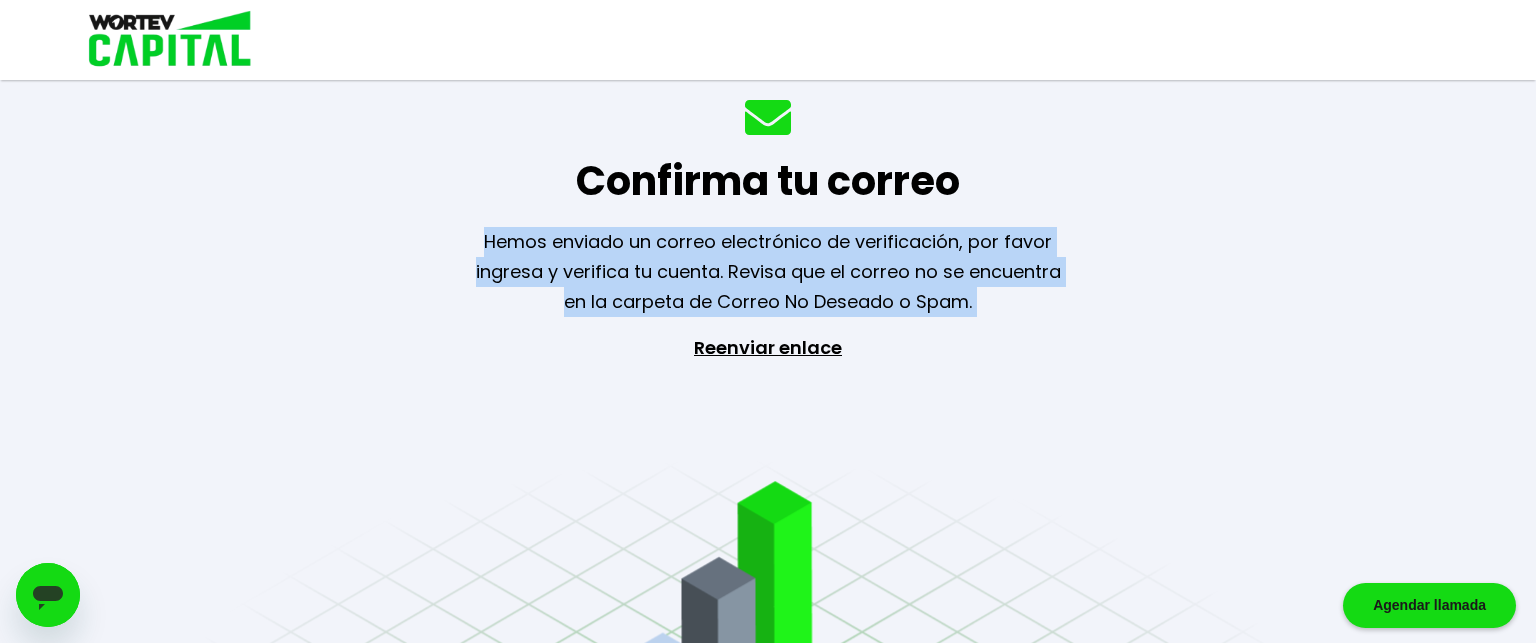 drag, startPoint x: 1534, startPoint y: 631, endPoint x: 1221, endPoint y: 439, distance: 367.19614 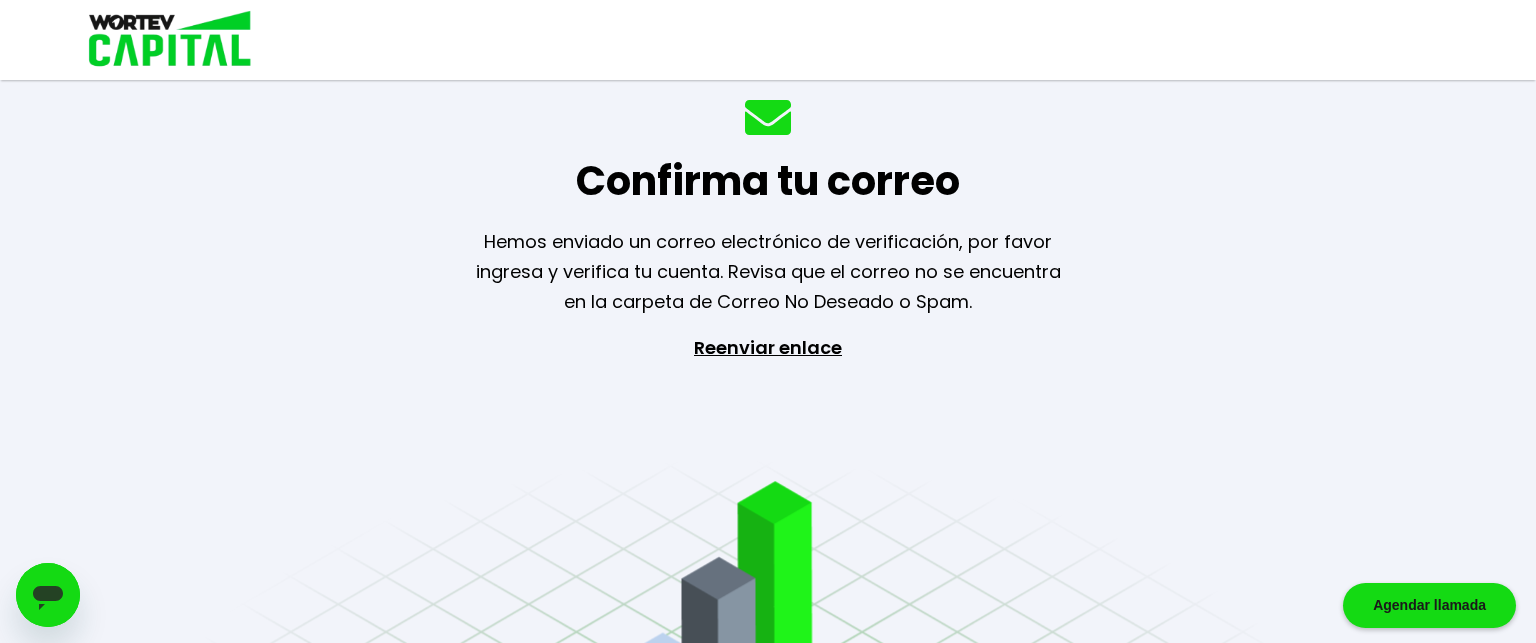 click on "Confirma tu correo Hemos enviado un correo electrónico de verificación, por favor ingresa y verifica tu cuenta. Revisa que el correo no se encuentra en la carpeta de Correo No Deseado o Spam. Reenviar enlace" at bounding box center [768, 321] 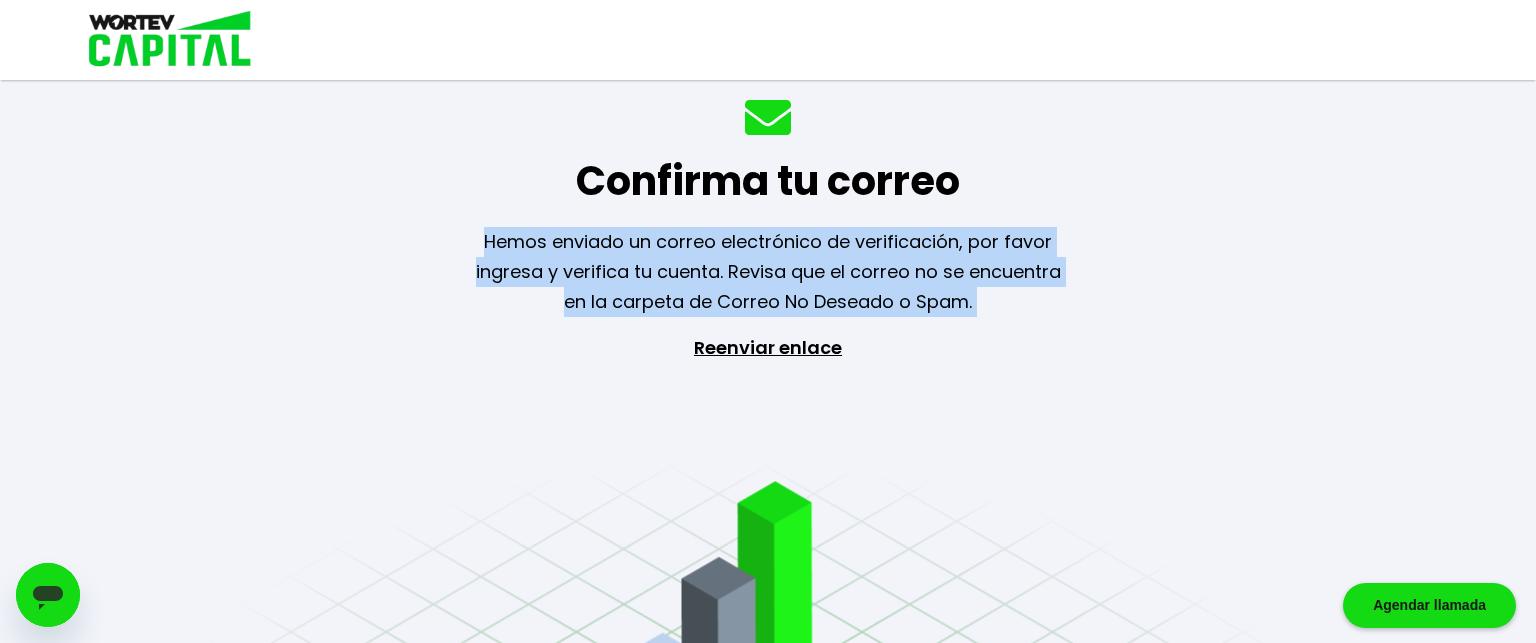 click on "Confirma tu correo Hemos enviado un correo electrónico de verificación, por favor ingresa y verifica tu cuenta. Revisa que el correo no se encuentra en la carpeta de Correo No Deseado o Spam. Reenviar enlace" at bounding box center (768, 321) 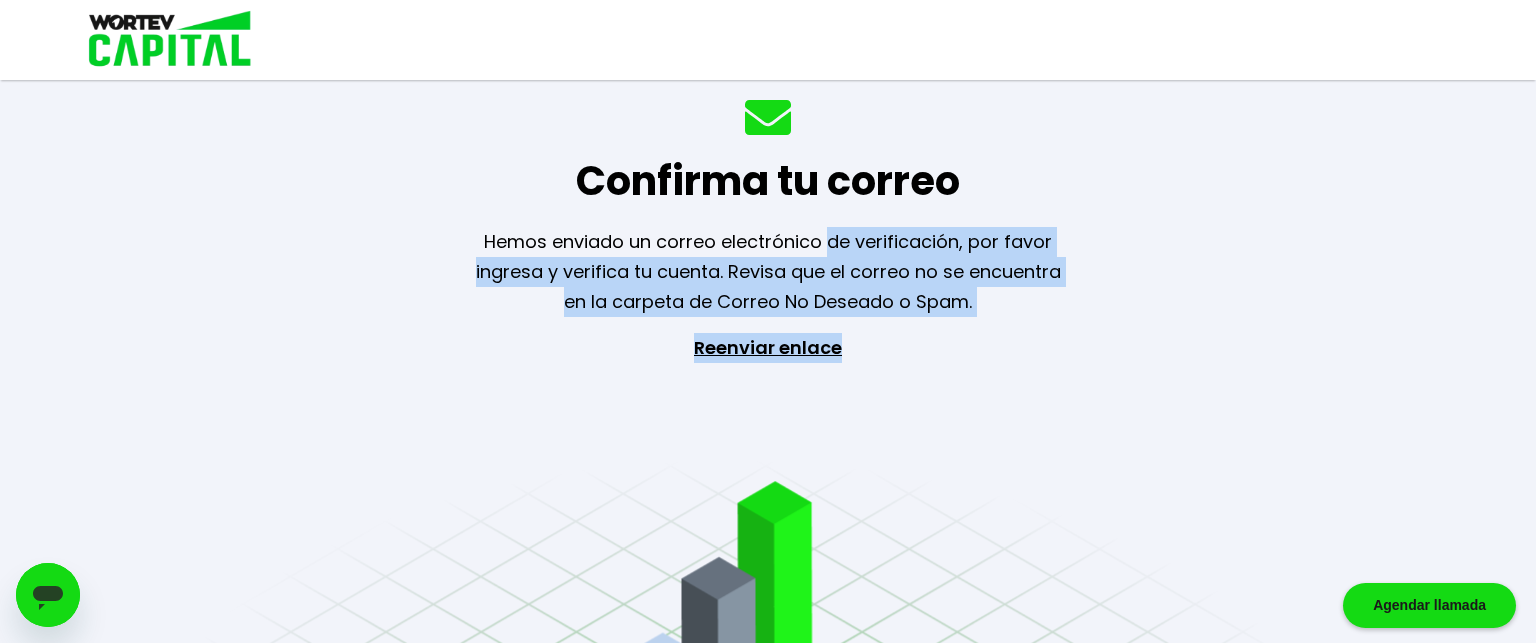 drag, startPoint x: 826, startPoint y: 247, endPoint x: 981, endPoint y: 463, distance: 265.85898 